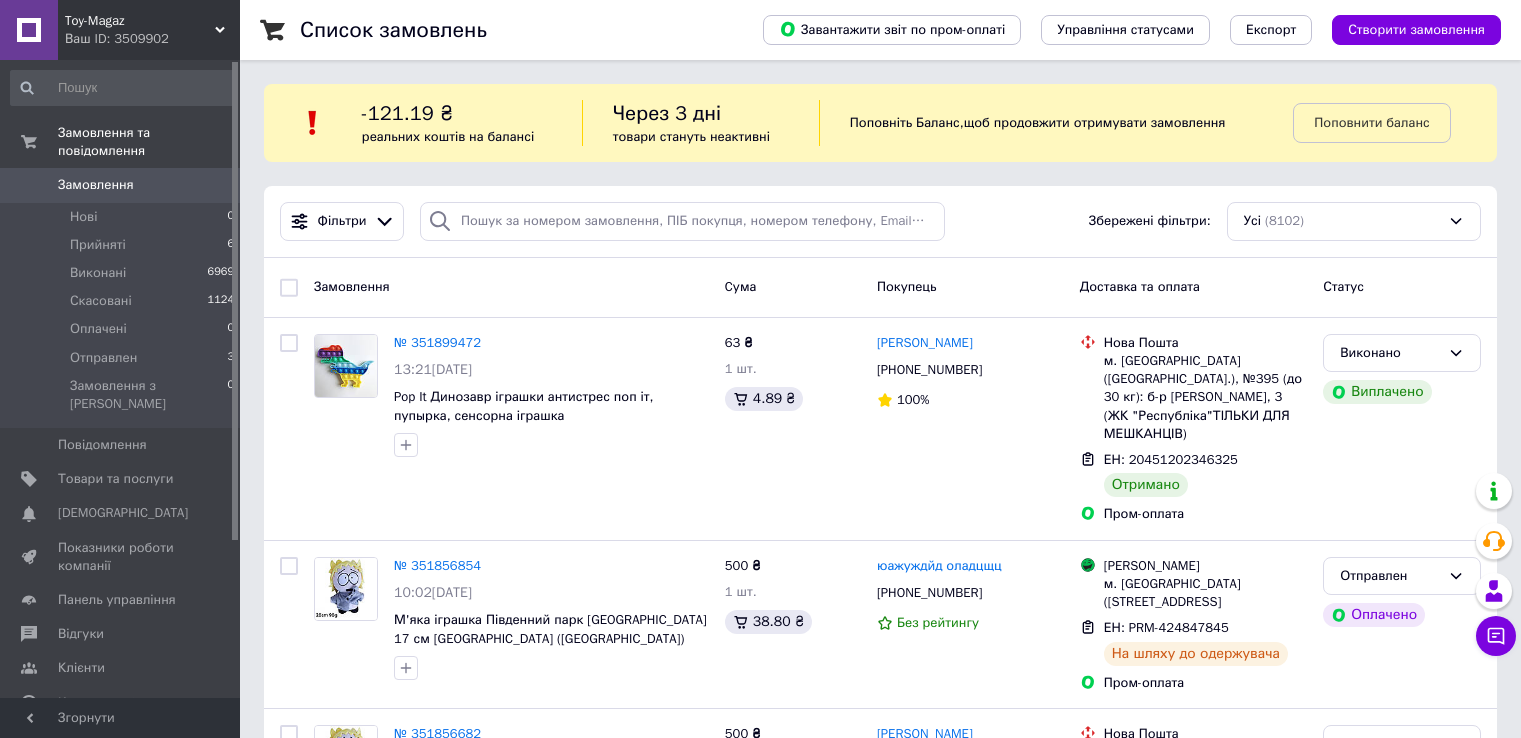 scroll, scrollTop: 0, scrollLeft: 0, axis: both 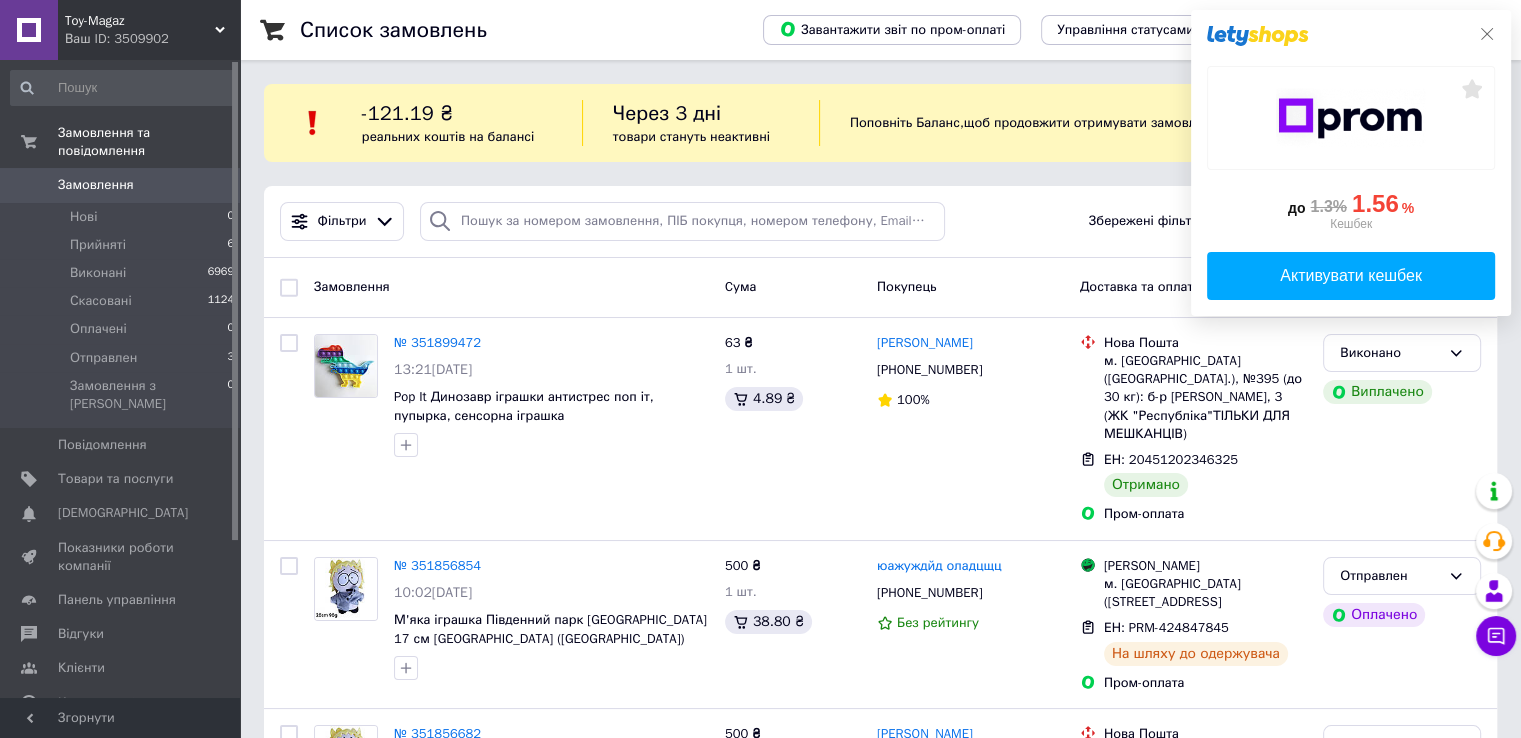 click 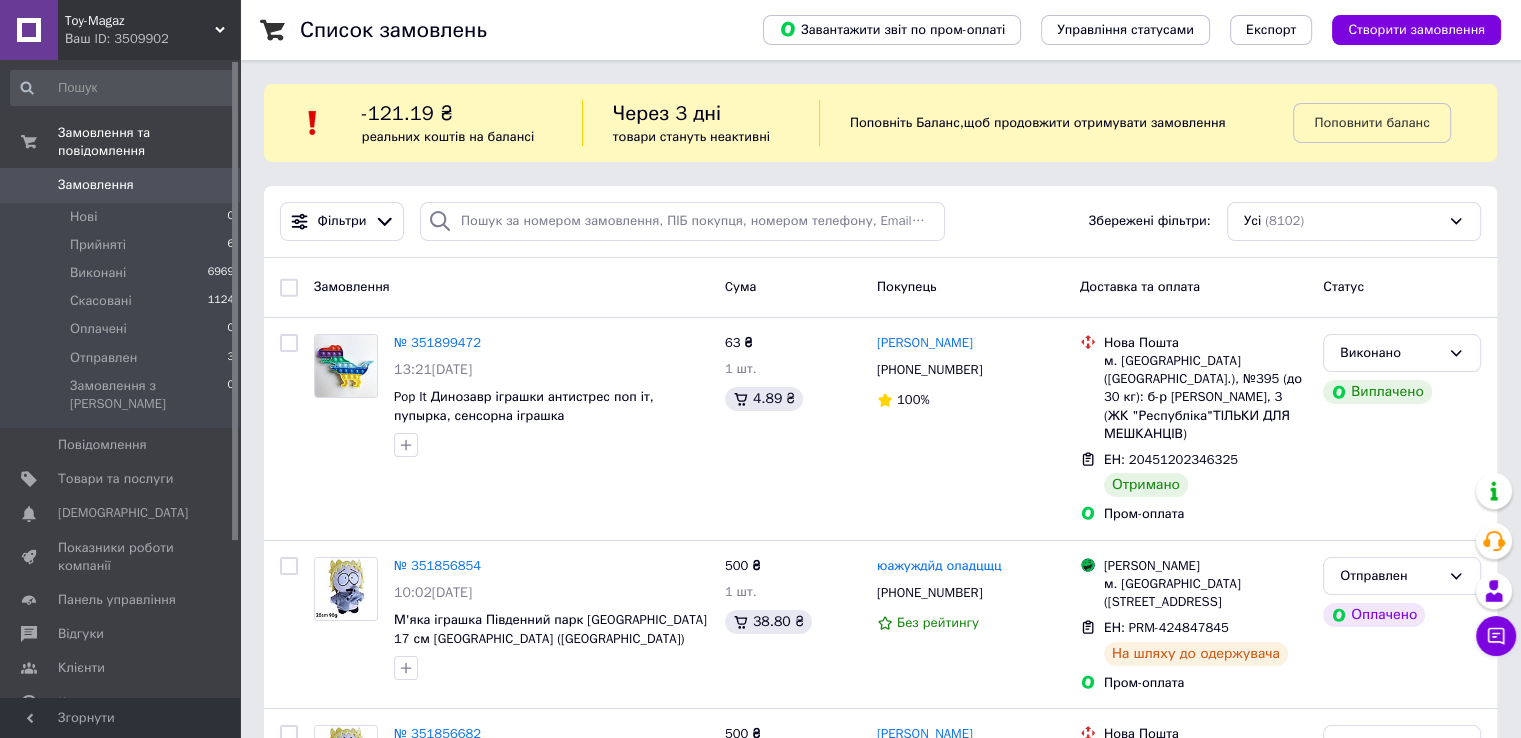 click on "Список замовлень   Завантажити звіт по пром-оплаті Управління статусами Експорт Створити замовлення -121.19 ₴ реальних коштів на балансі Через 3 дні товари стануть неактивні Поповніть Баланс ,  щоб продовжити отримувати замовлення Поповнити баланс Фільтри Збережені фільтри: Усі (8102) Замовлення Cума Покупець Доставка та оплата Статус № 351899472 13:21, 09.07.2025 Pop It Динозавр іграшки антистрес поп іт, пупырка, сенсорна іграшка 63 ₴ 1 шт. 4.89 ₴ Римма Завражина +380958115580 100% Нова Пошта ЕН: 20451202346325 Отримано Пром-оплата Виконано Виплачено № 351856854 10:02, 09.07.2025 500 ₴ 1 шт. 38.80 ₴ 500 ₴ 92%" at bounding box center [880, 9781] 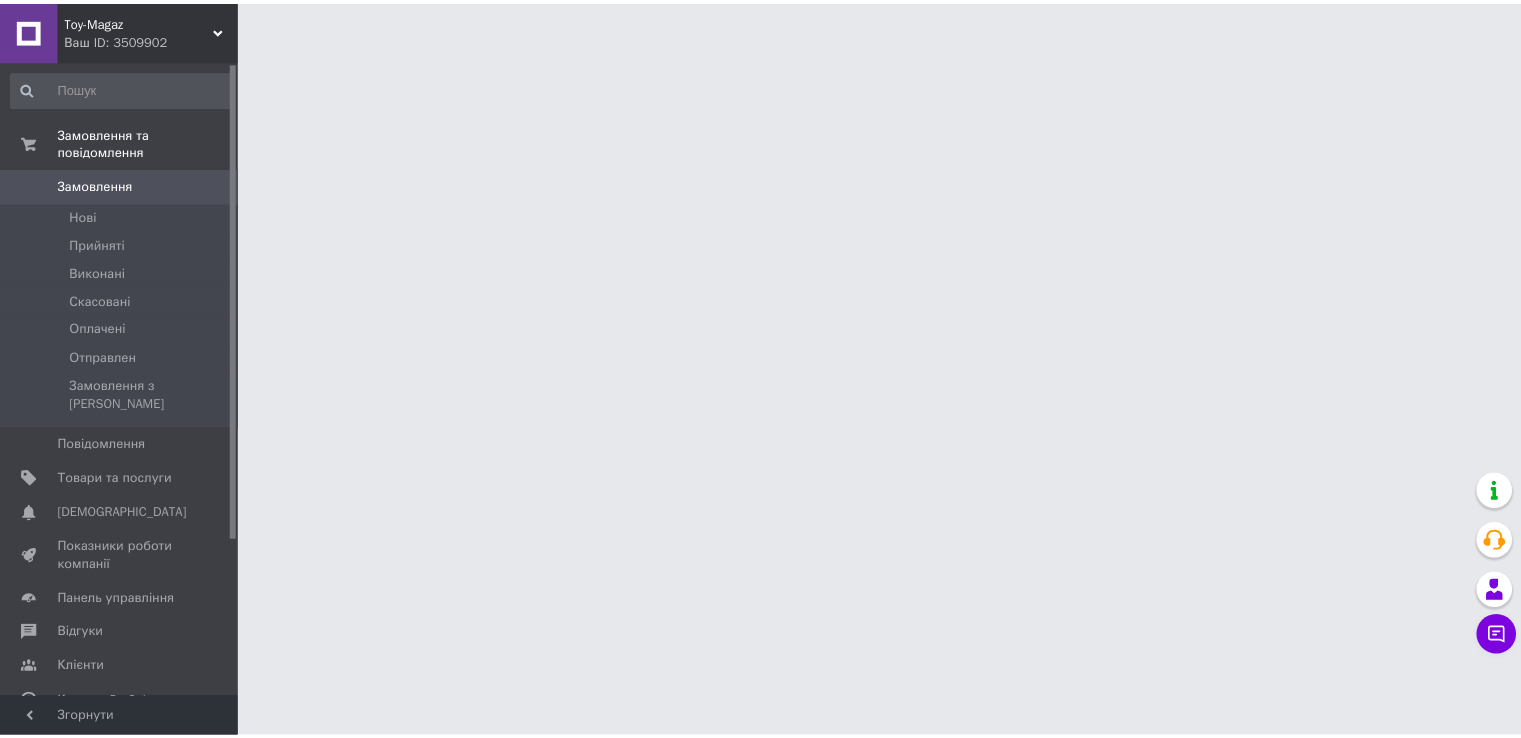 scroll, scrollTop: 0, scrollLeft: 0, axis: both 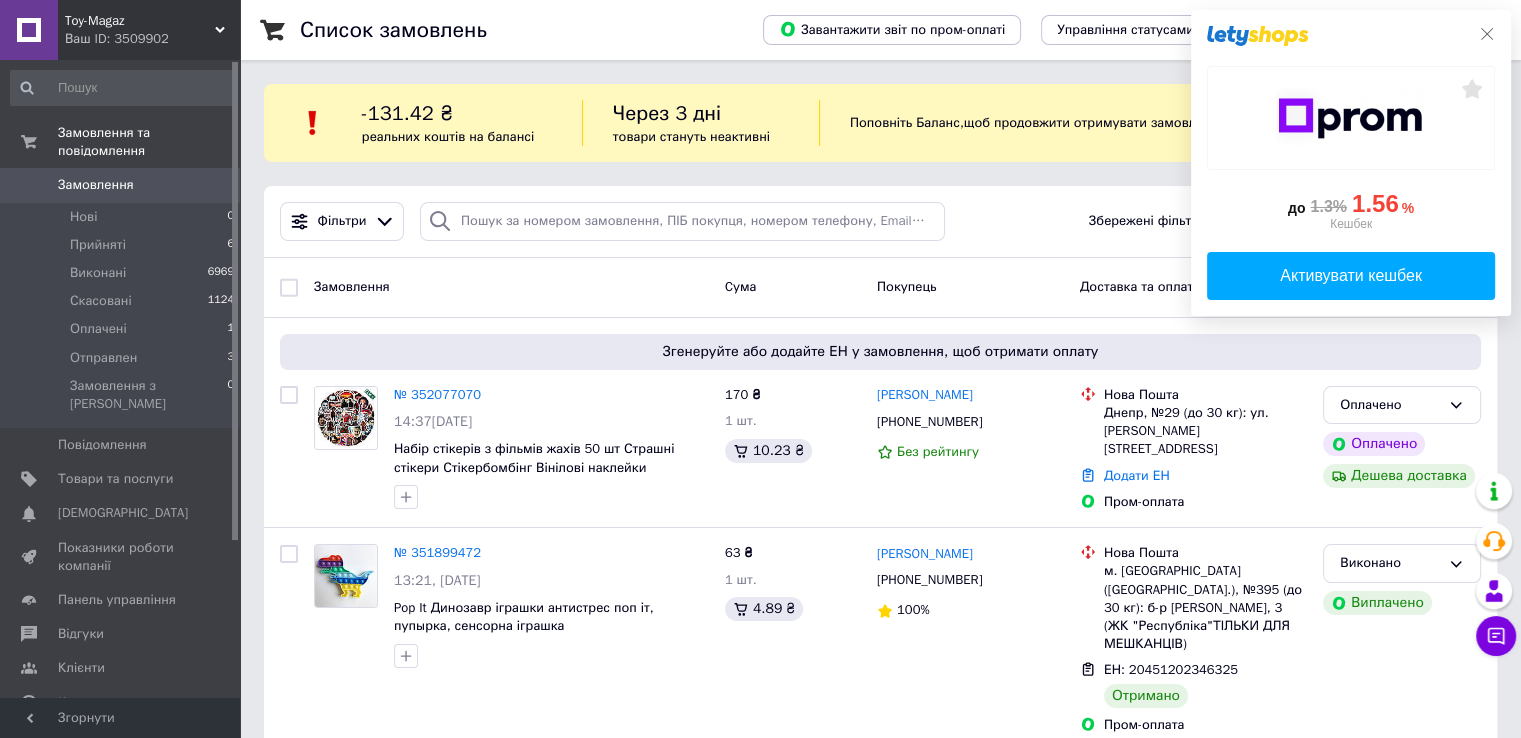 click 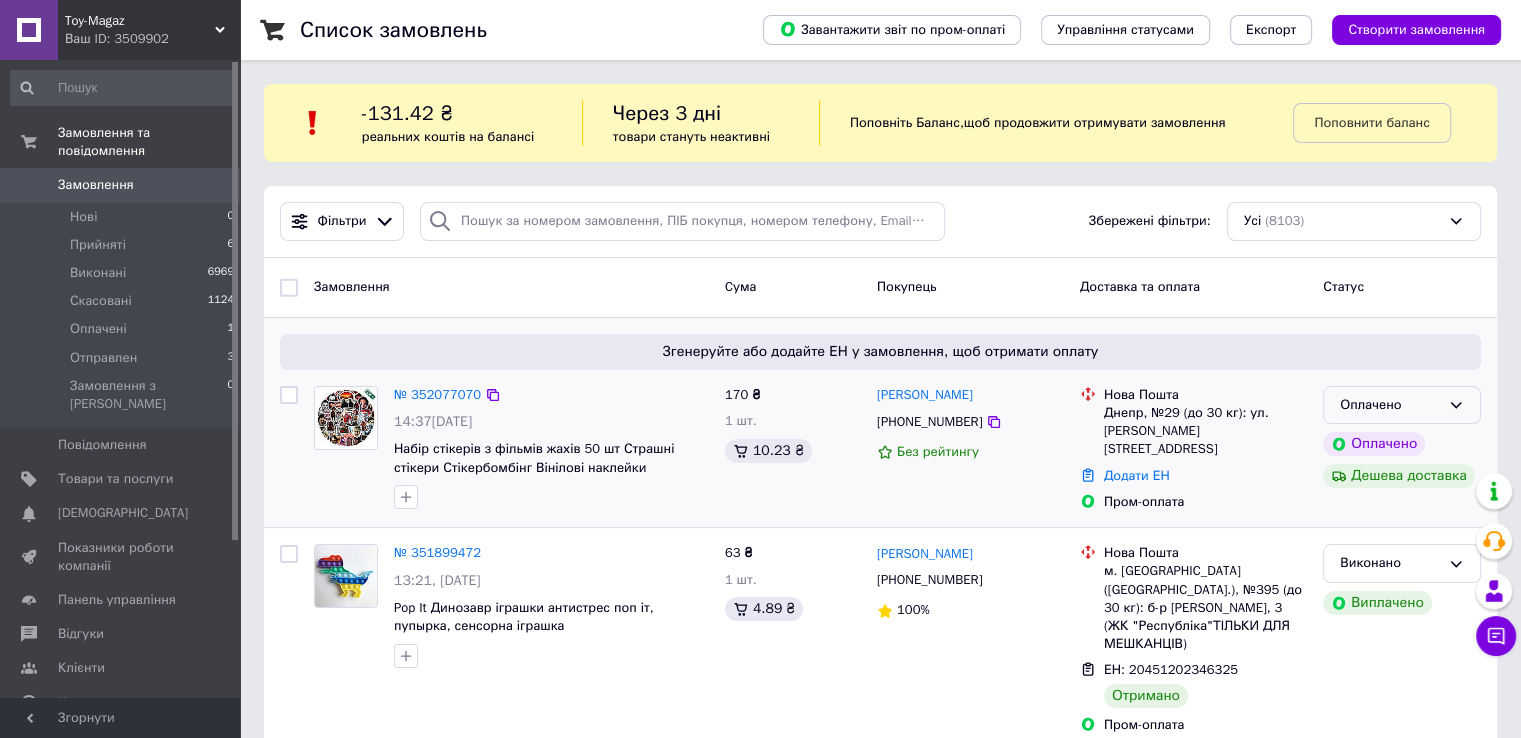 click on "Оплачено" at bounding box center [1390, 405] 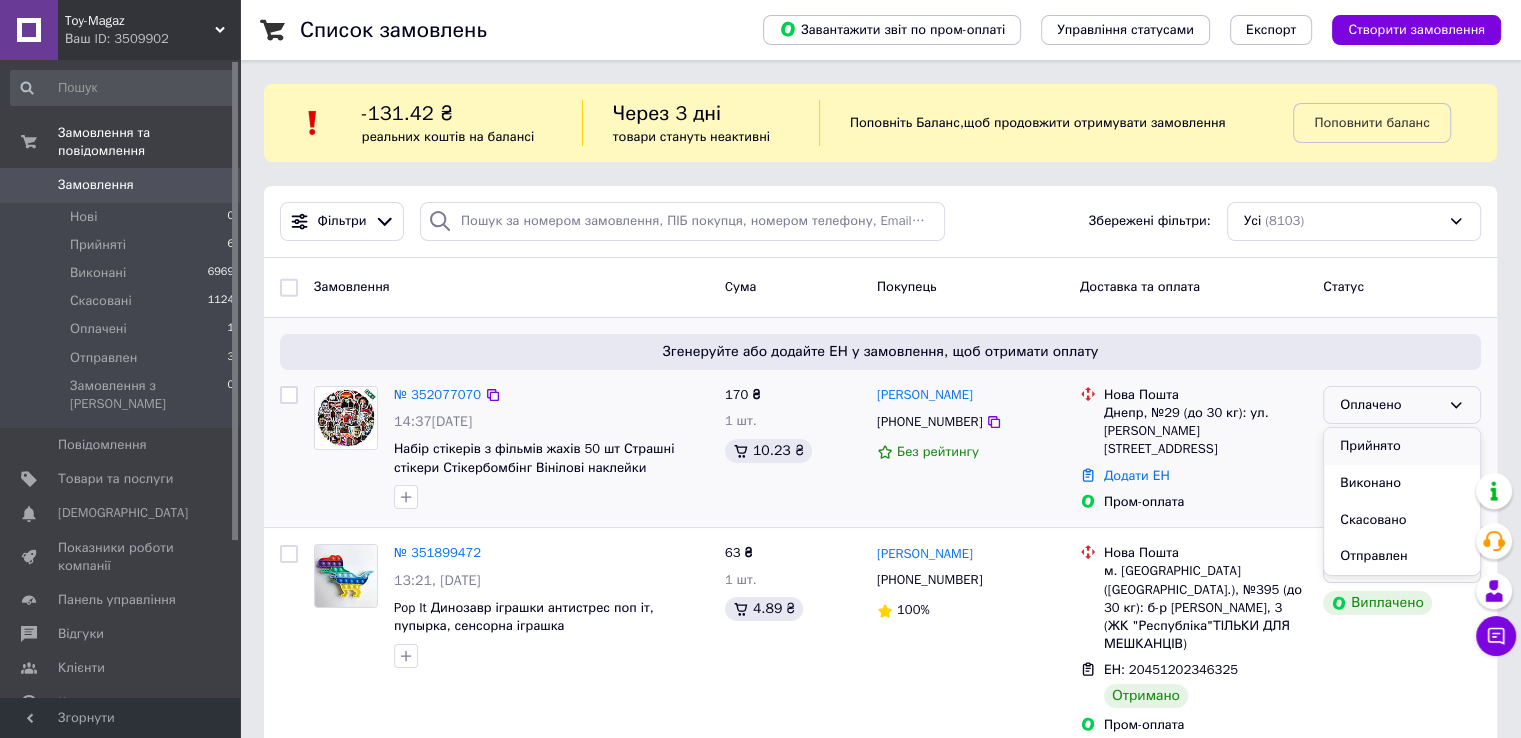 click on "Прийнято" at bounding box center [1402, 446] 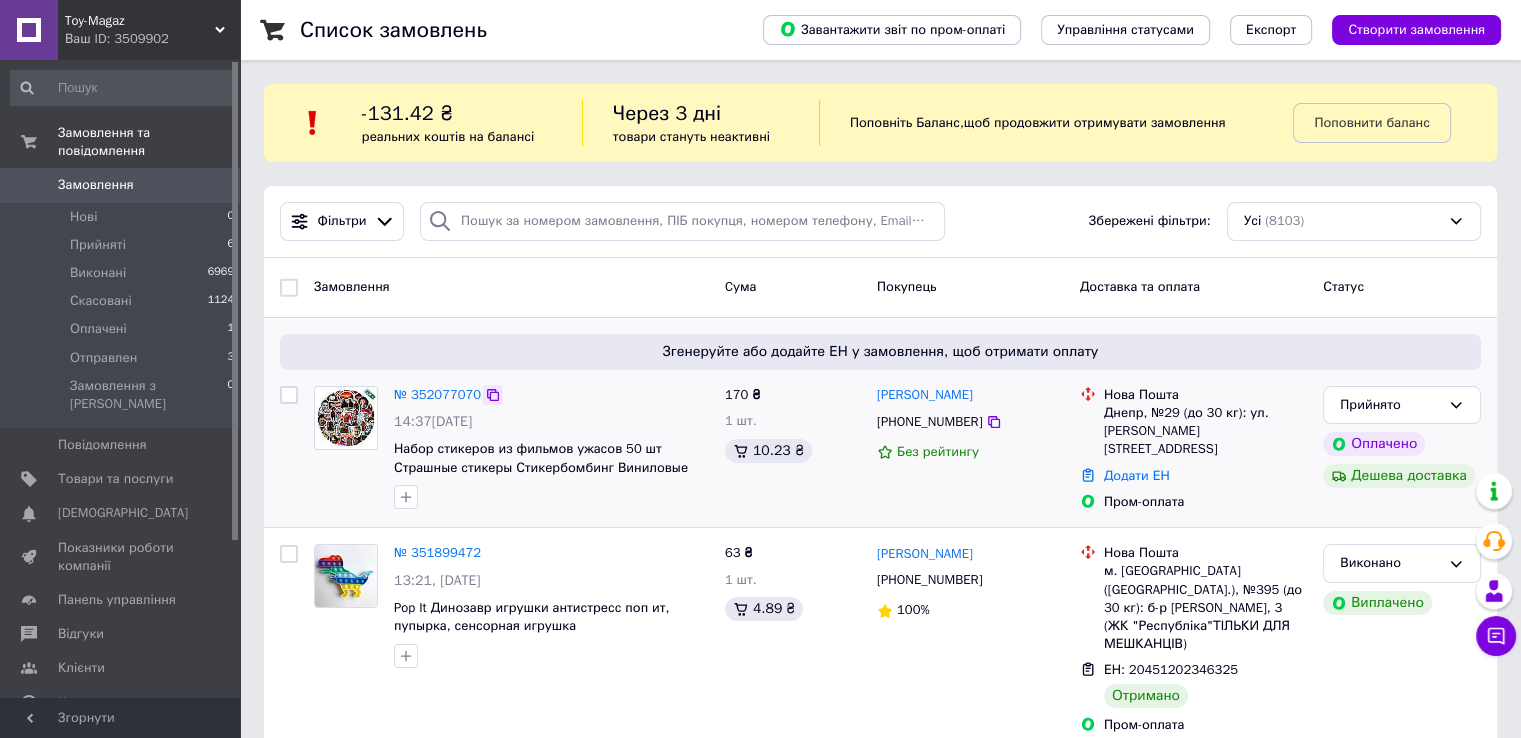 click 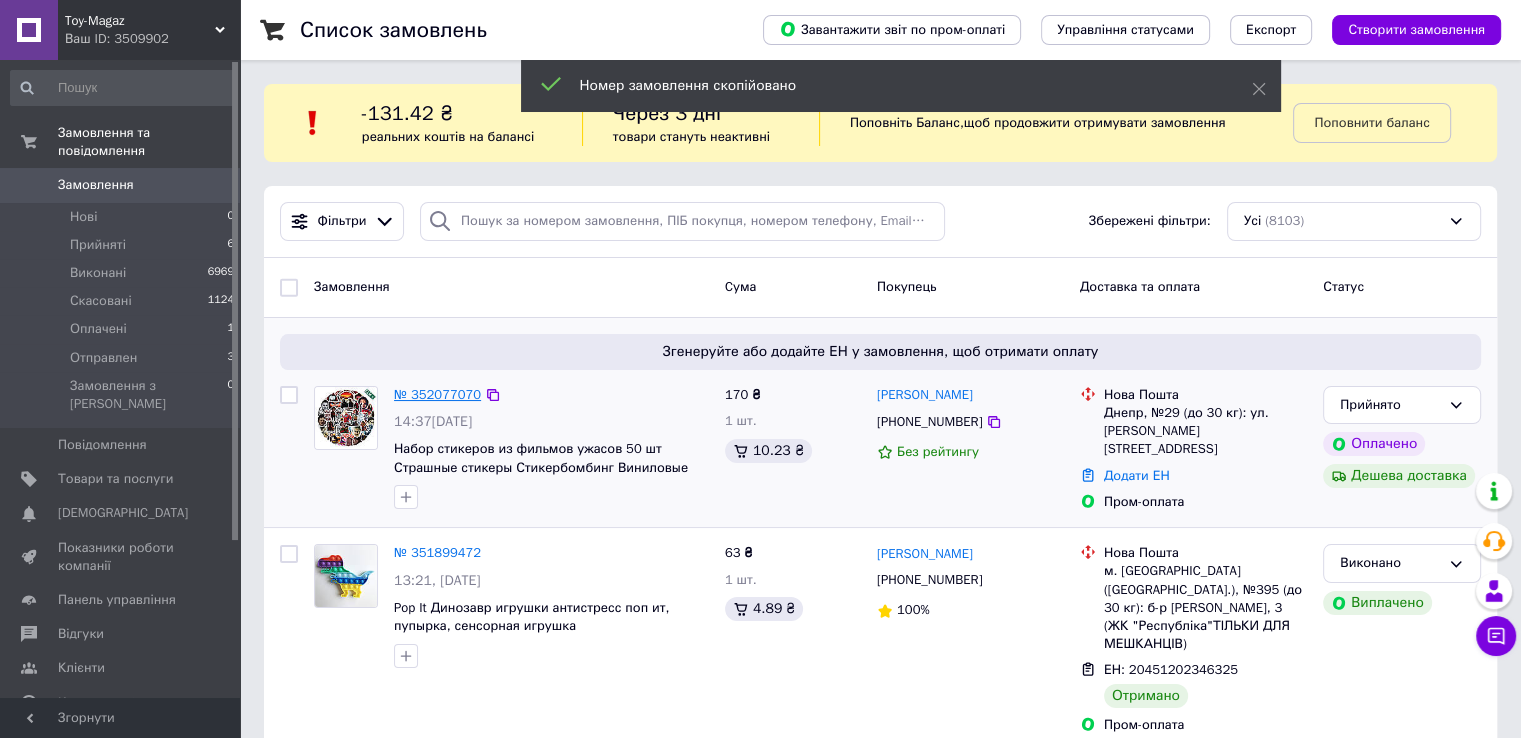 click on "№ 352077070" at bounding box center (437, 394) 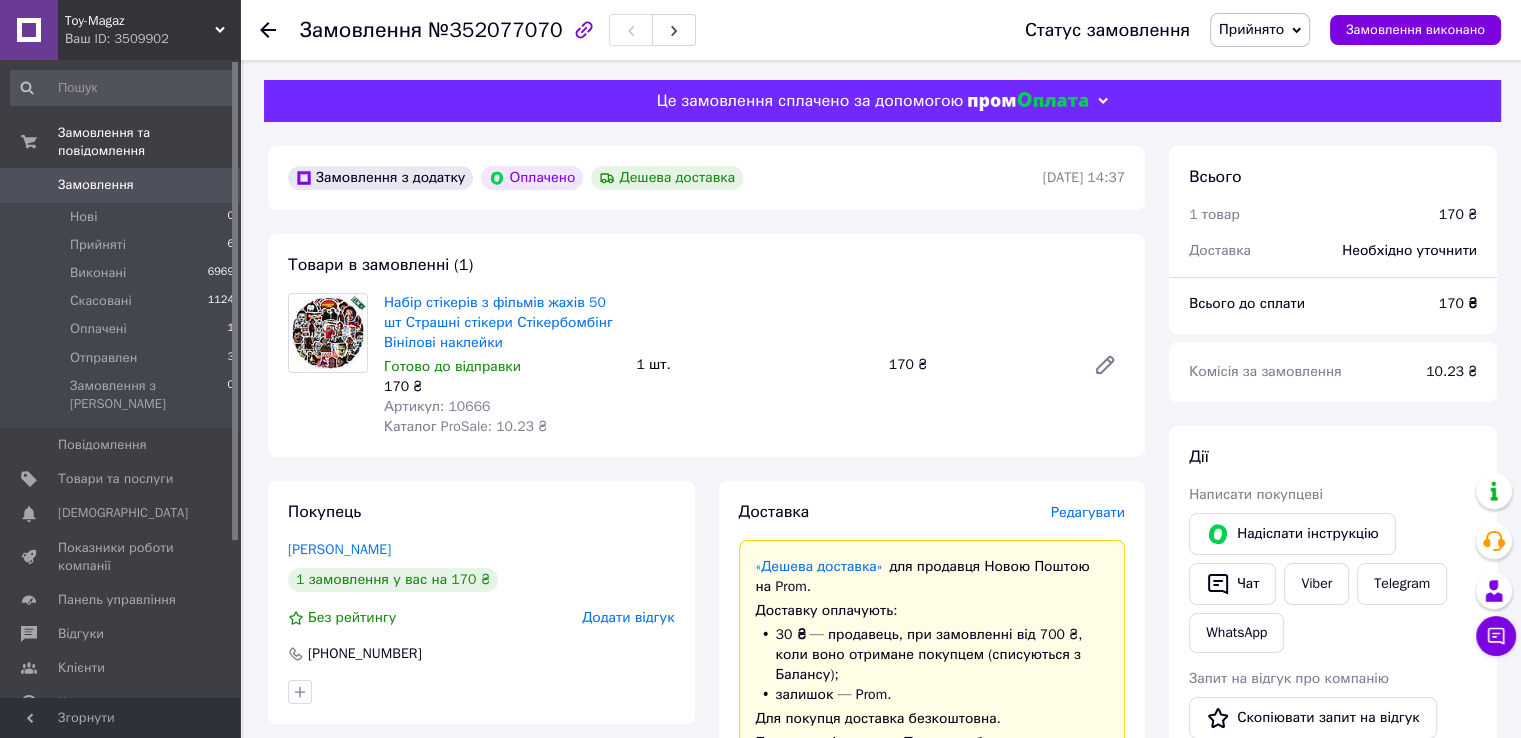 click on "Замовлення з додатку Оплачено Дешева доставка 10.07.2025 | 14:37 Товари в замовленні (1) Набір стікерів з фільмів жахів 50 шт Страшні стікери Стікербомбінг Вінілові наклейки Готово до відправки 170 ₴ Артикул: 10666 Каталог ProSale: 10.23 ₴  1 шт. 170 ₴ Покупець Чернишов Даниїл 1 замовлення у вас на 170 ₴ Без рейтингу   Додати відгук +380506162159 Оплата Оплачено Пром-оплата Кошти будуть зараховані на розрахунковий рахунок [FC_Acquiring] Prom marketplace ФОП Бакланов Євген Олександрович (Активирован) Доставка Редагувати «Дешева доставка»   для продавця Новою Поштою на Prom. Доставку оплачують: 30 ₴" at bounding box center (706, 900) 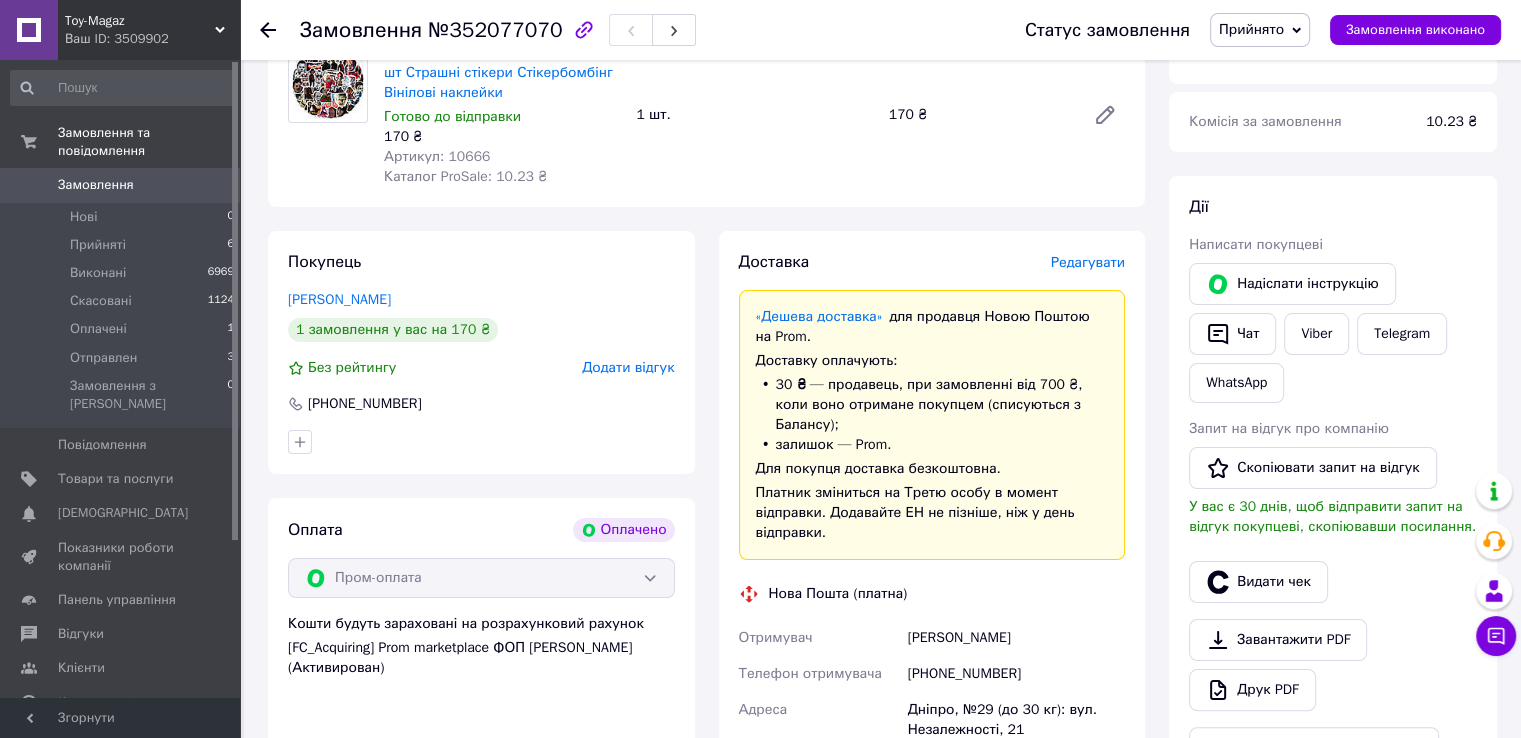 scroll, scrollTop: 300, scrollLeft: 0, axis: vertical 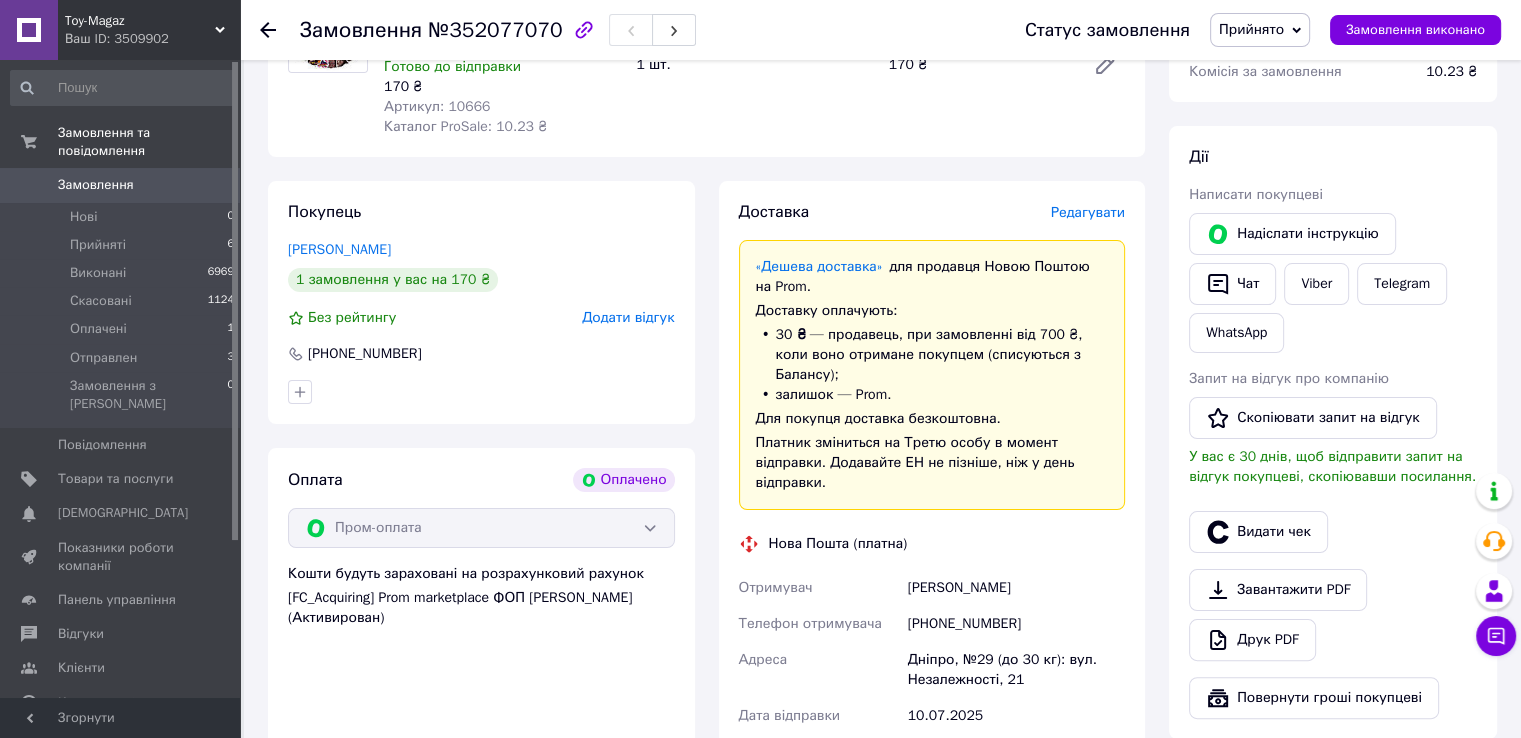 click on "Покупець Чернишов Даниїл 1 замовлення у вас на 170 ₴ Без рейтингу   Додати відгук +380506162159 Оплата Оплачено Пром-оплата Кошти будуть зараховані на розрахунковий рахунок [FC_Acquiring] Prom marketplace ФОП Бакланов Євген Олександрович (Активирован)" at bounding box center (481, 600) 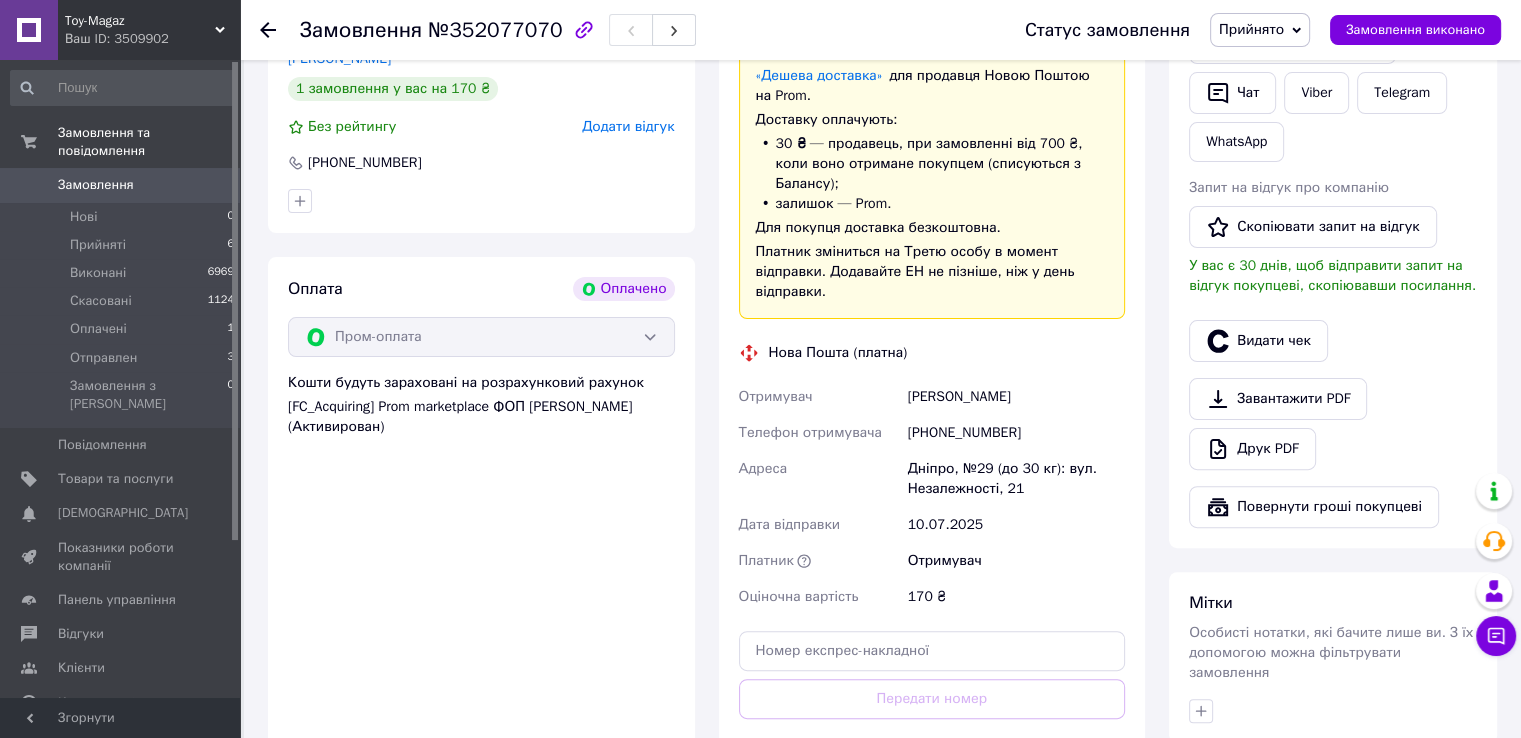 scroll, scrollTop: 500, scrollLeft: 0, axis: vertical 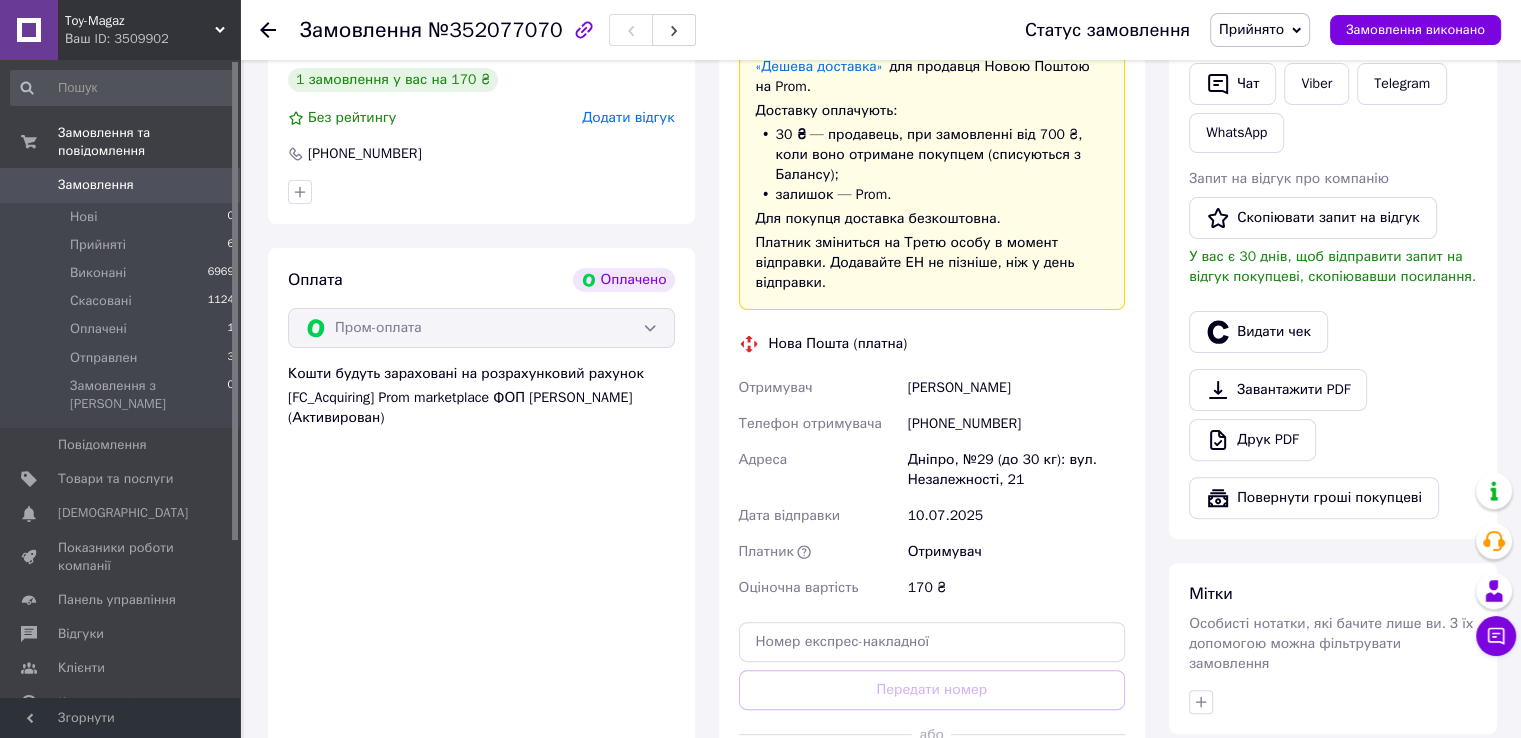 click on "Дніпро, №29 (до 30 кг): вул. Незалежності, 21" at bounding box center (1016, 470) 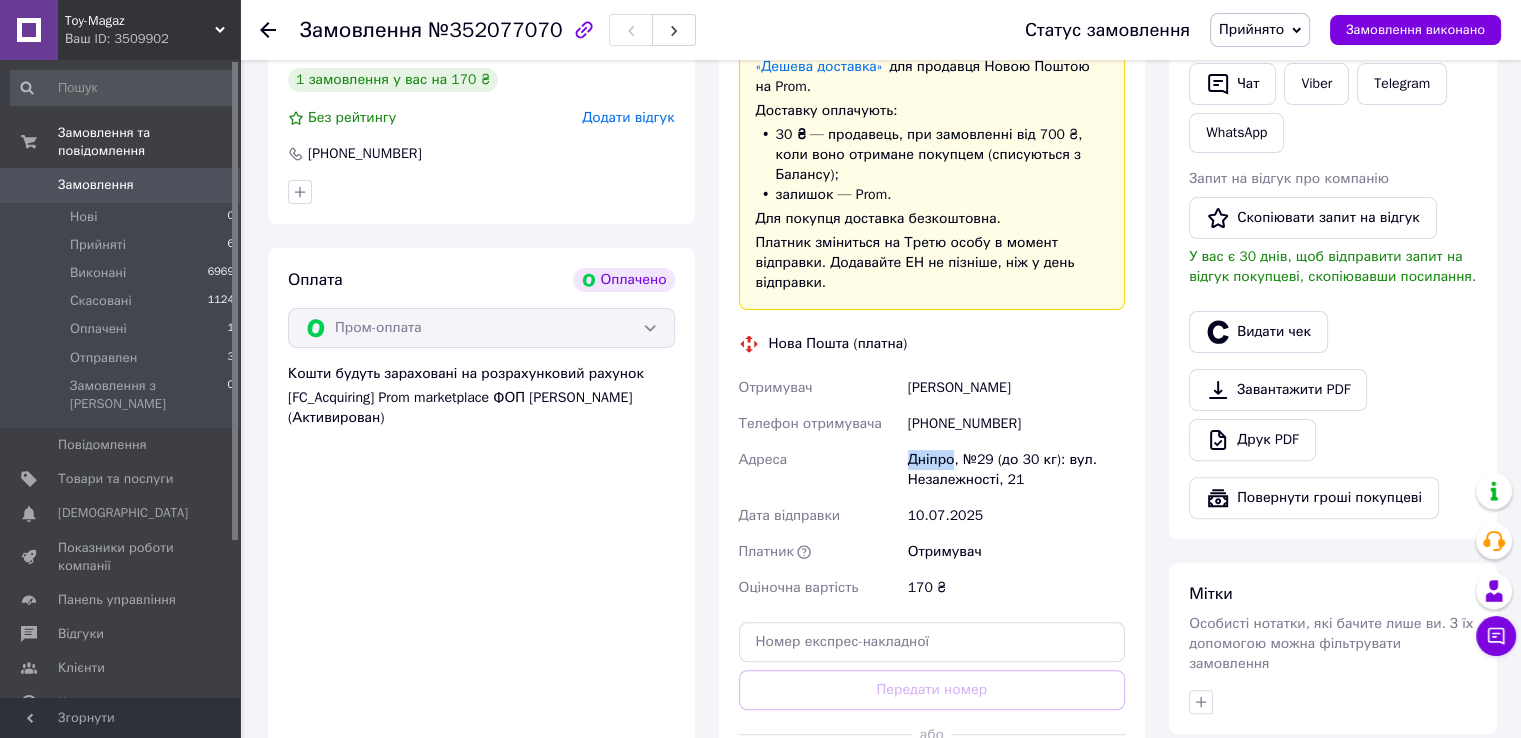 click on "Дніпро, №29 (до 30 кг): вул. Незалежності, 21" at bounding box center (1016, 470) 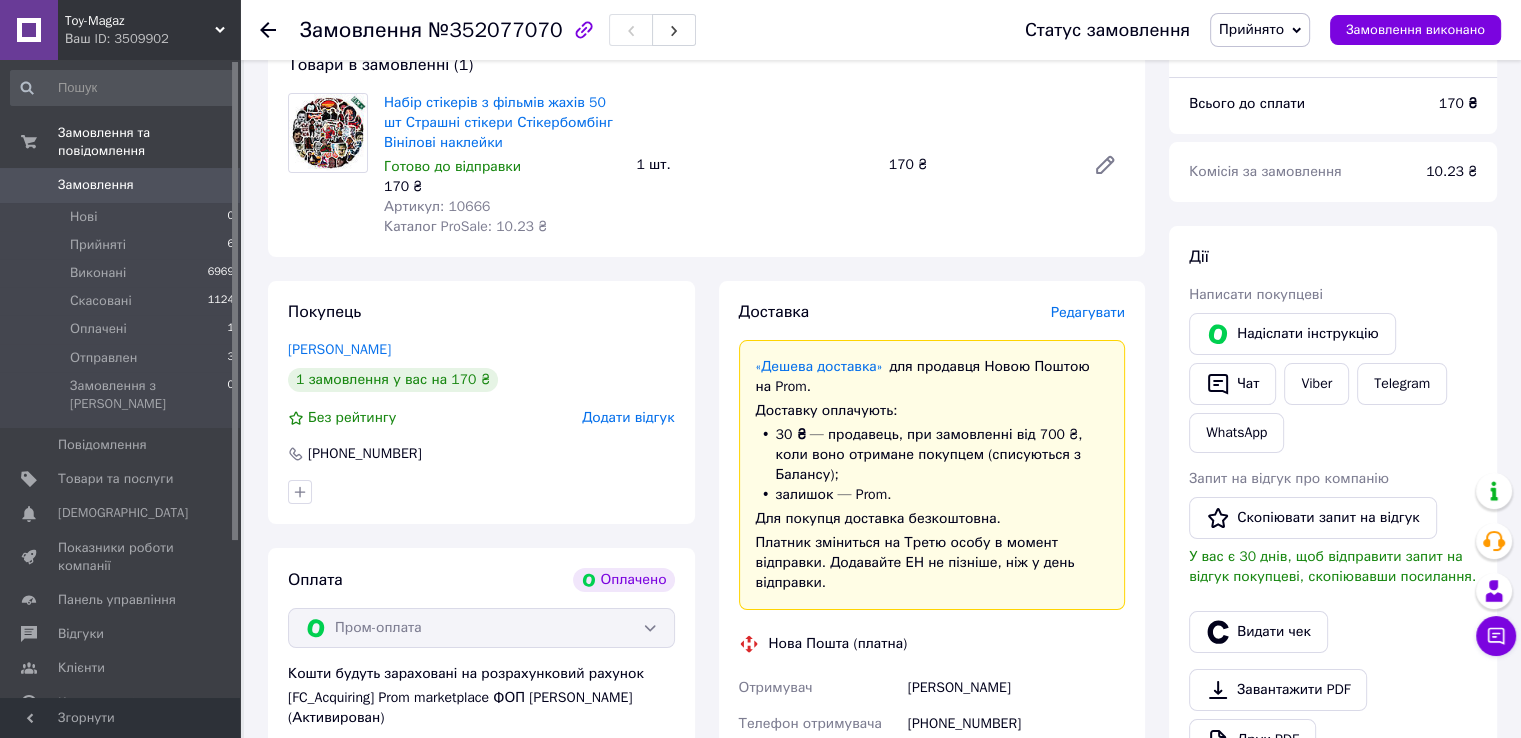 scroll, scrollTop: 100, scrollLeft: 0, axis: vertical 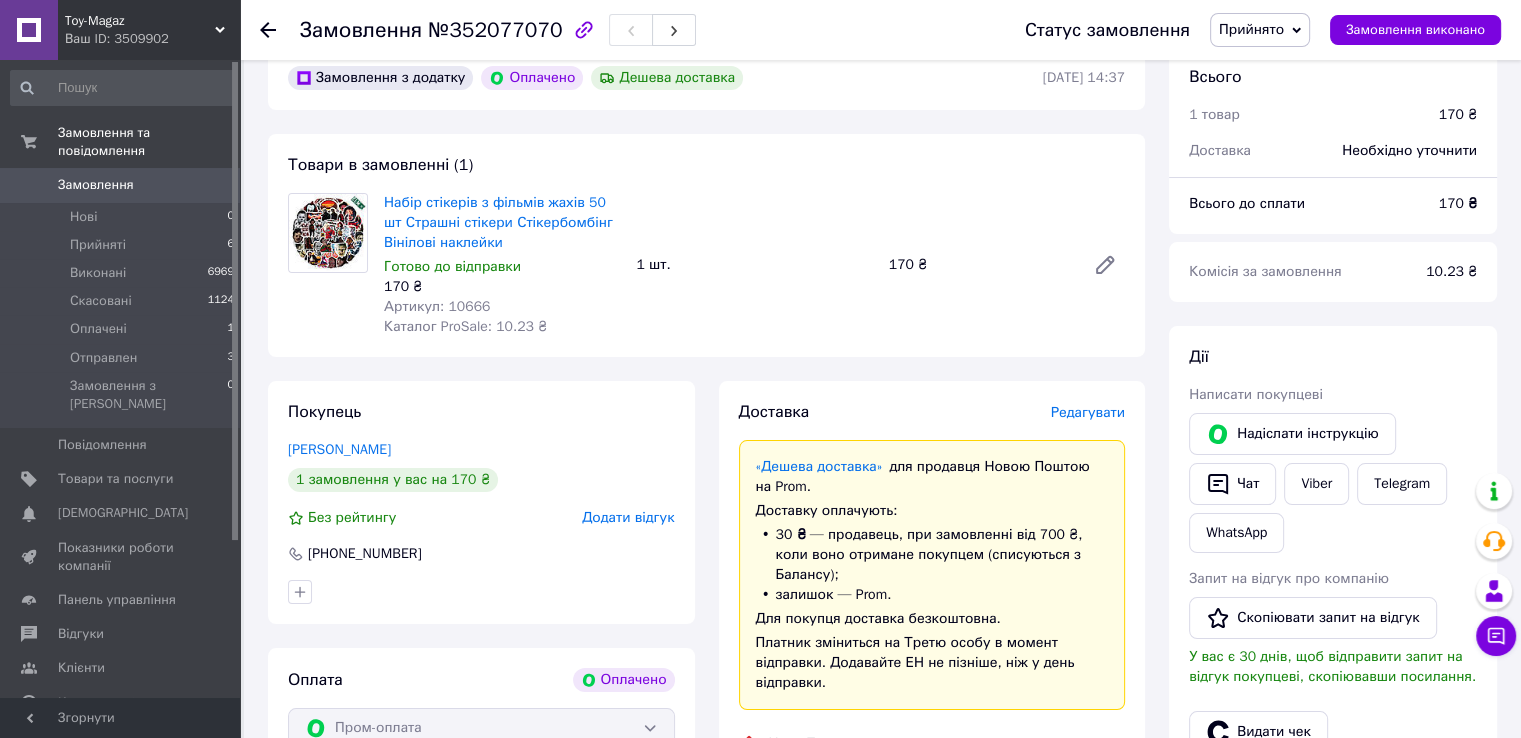 click on "Всього 1 товар 170 ₴ Доставка Необхідно уточнити Всього до сплати 170 ₴ Комісія за замовлення 10.23 ₴ Дії Написати покупцеві   Надіслати інструкцію   Чат Viber Telegram WhatsApp Запит на відгук про компанію   Скопіювати запит на відгук У вас є 30 днів, щоб відправити запит на відгук покупцеві, скопіювавши посилання.   Видати чек   Завантажити PDF   Друк PDF   Повернути гроші покупцеві Мітки Особисті нотатки, які бачите лише ви. З їх допомогою можна фільтрувати замовлення Примітки Залишилося 300 символів Очистити Зберегти" at bounding box center [1333, 800] 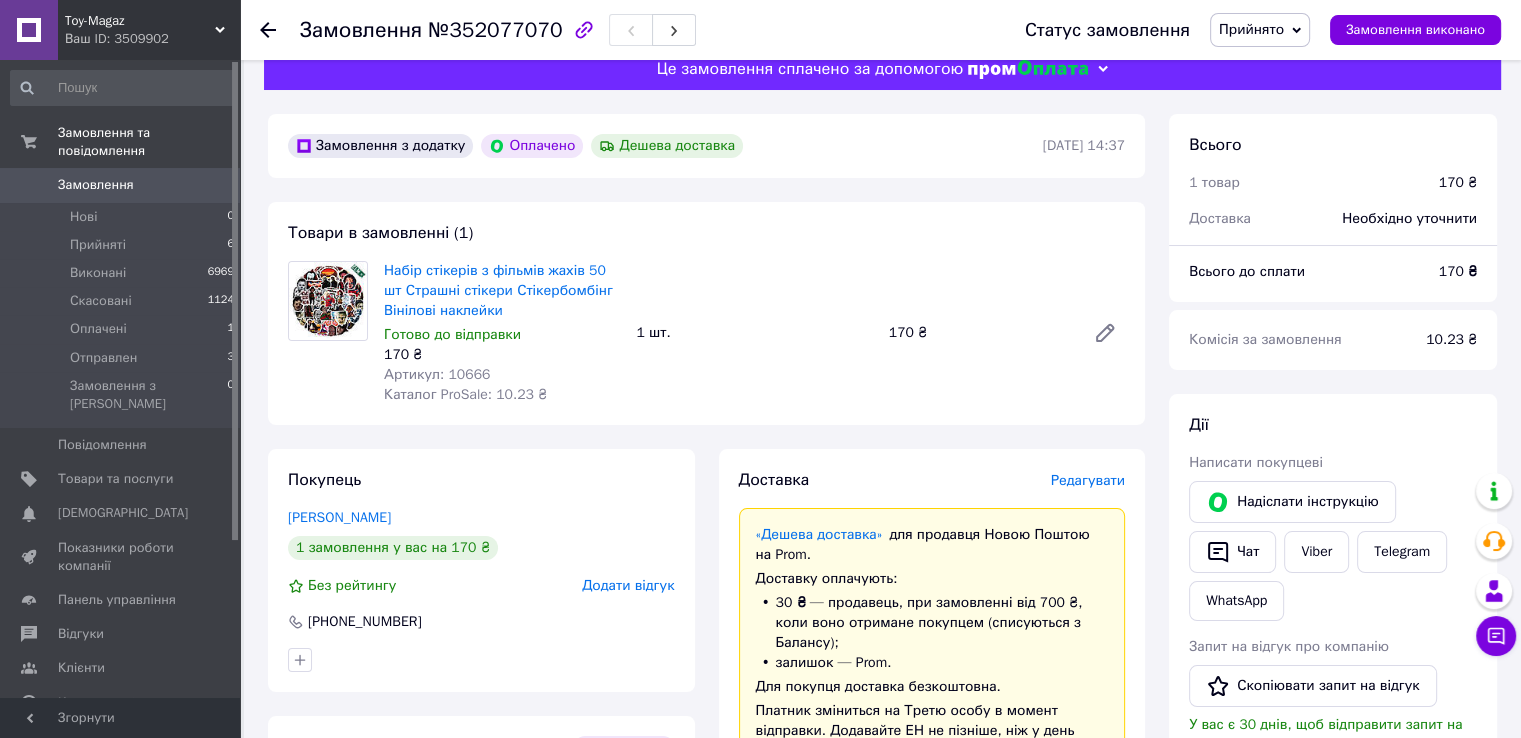 scroll, scrollTop: 0, scrollLeft: 0, axis: both 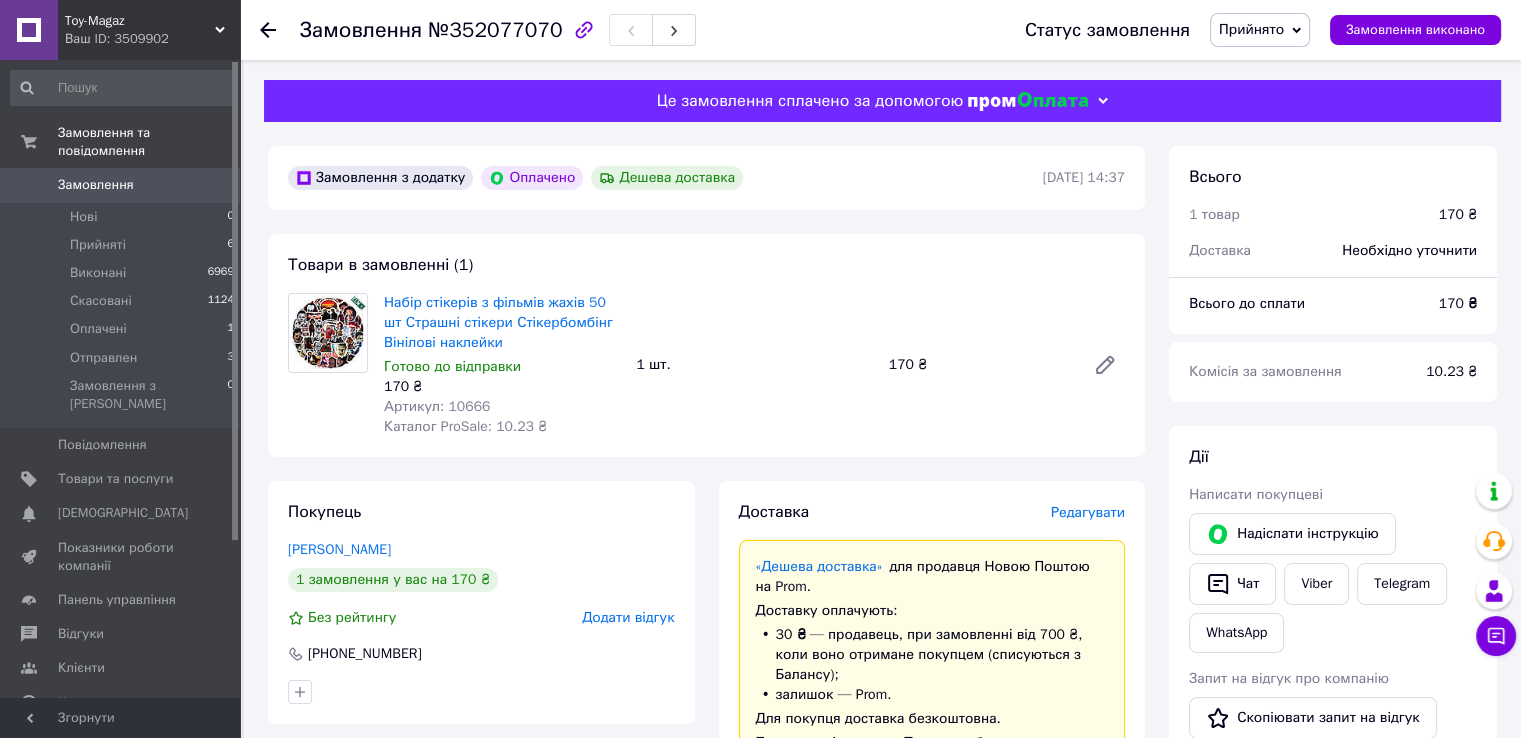 click on "Замовлення" at bounding box center [96, 185] 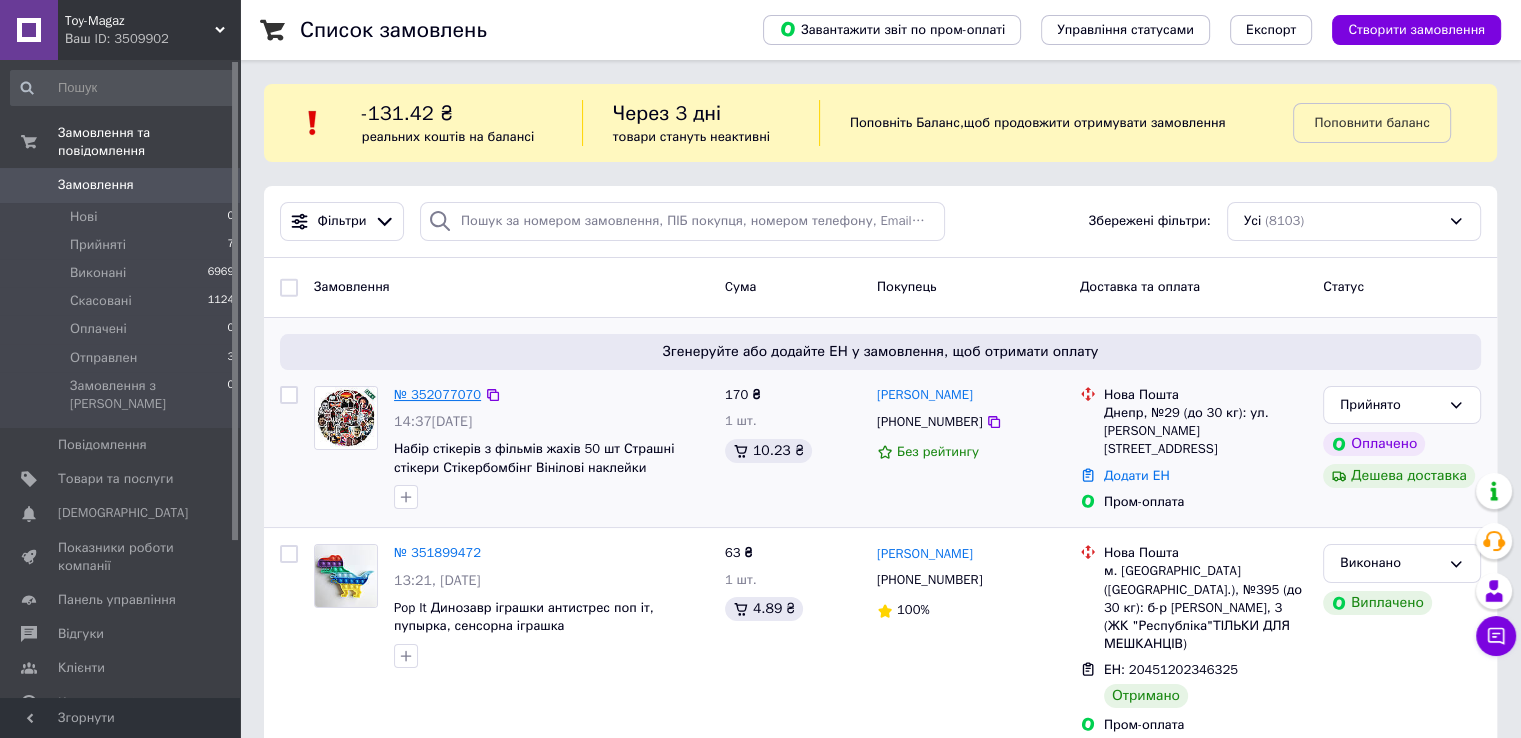 click on "№ 352077070" at bounding box center [437, 394] 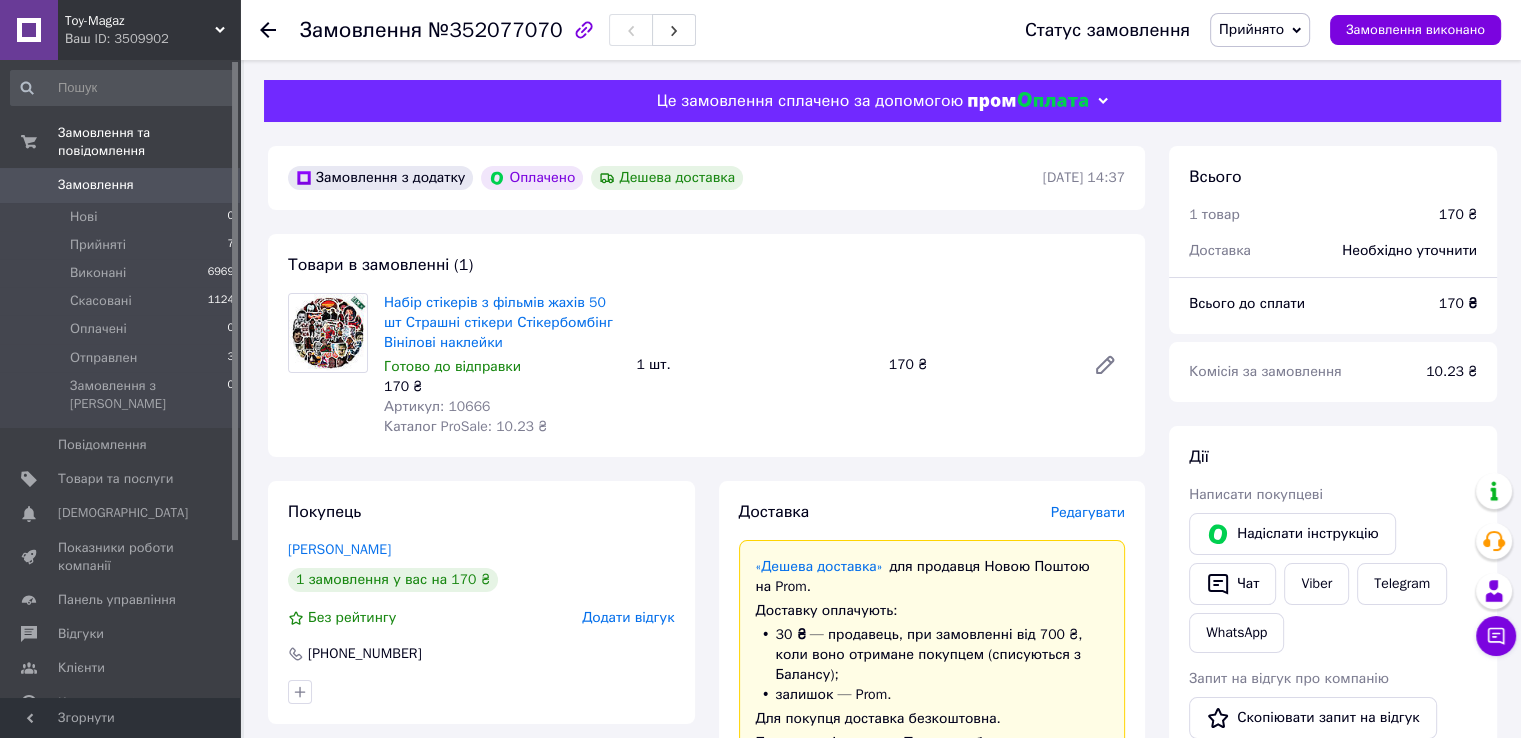 click on "Замовлення з додатку Оплачено Дешева доставка 10.07.2025 | 14:37 Товари в замовленні (1) Набір стікерів з фільмів жахів 50 шт Страшні стікери Стікербомбінг Вінілові наклейки Готово до відправки 170 ₴ Артикул: 10666 Каталог ProSale: 10.23 ₴  1 шт. 170 ₴ Покупець Чернишов Даниїл 1 замовлення у вас на 170 ₴ Без рейтингу   Додати відгук +380506162159 Оплата Оплачено Пром-оплата Кошти будуть зараховані на розрахунковий рахунок [FC_Acquiring] Prom marketplace ФОП Бакланов Євген Олександрович (Активирован) Доставка Редагувати «Дешева доставка»   для продавця Новою Поштою на Prom. Доставку оплачують: 30 ₴" at bounding box center (706, 900) 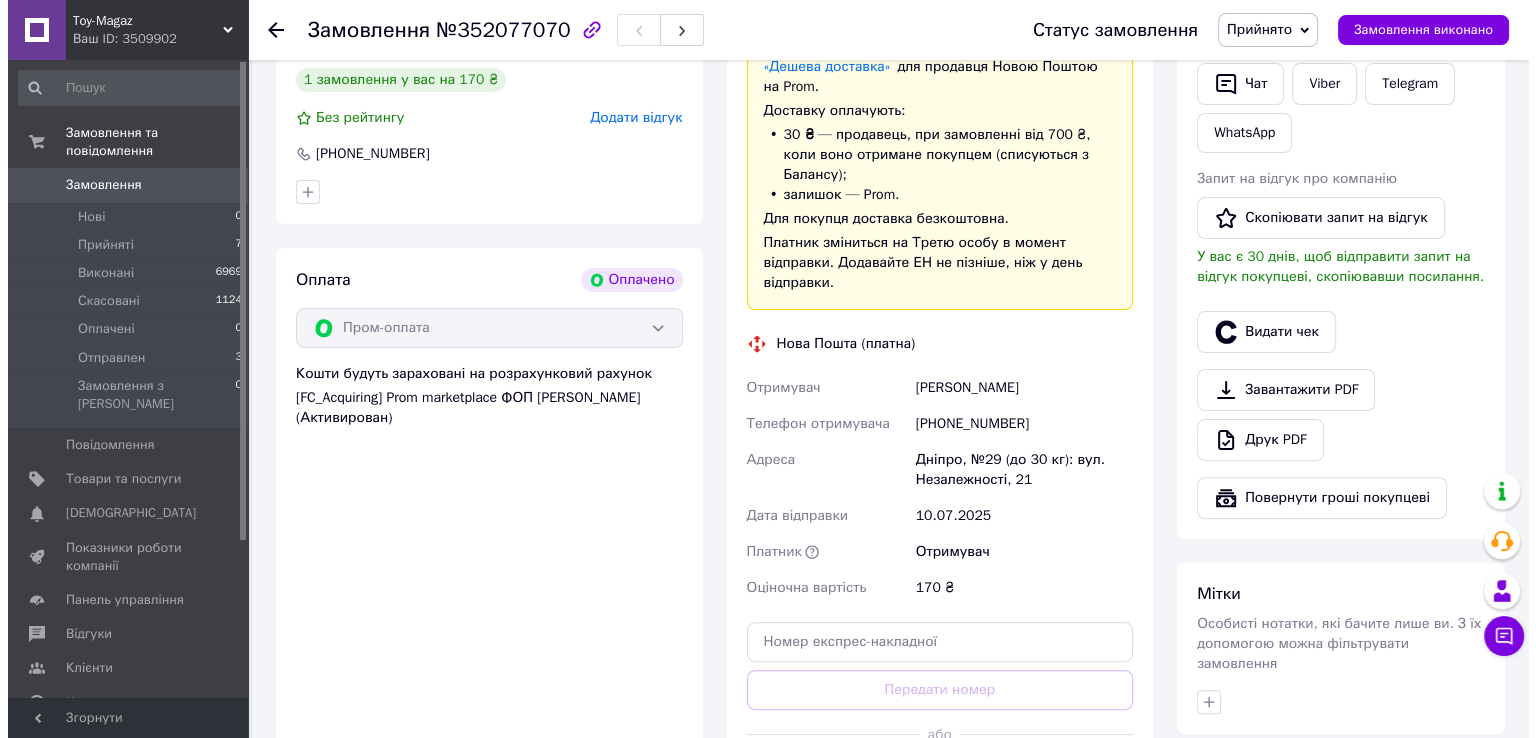 scroll, scrollTop: 400, scrollLeft: 0, axis: vertical 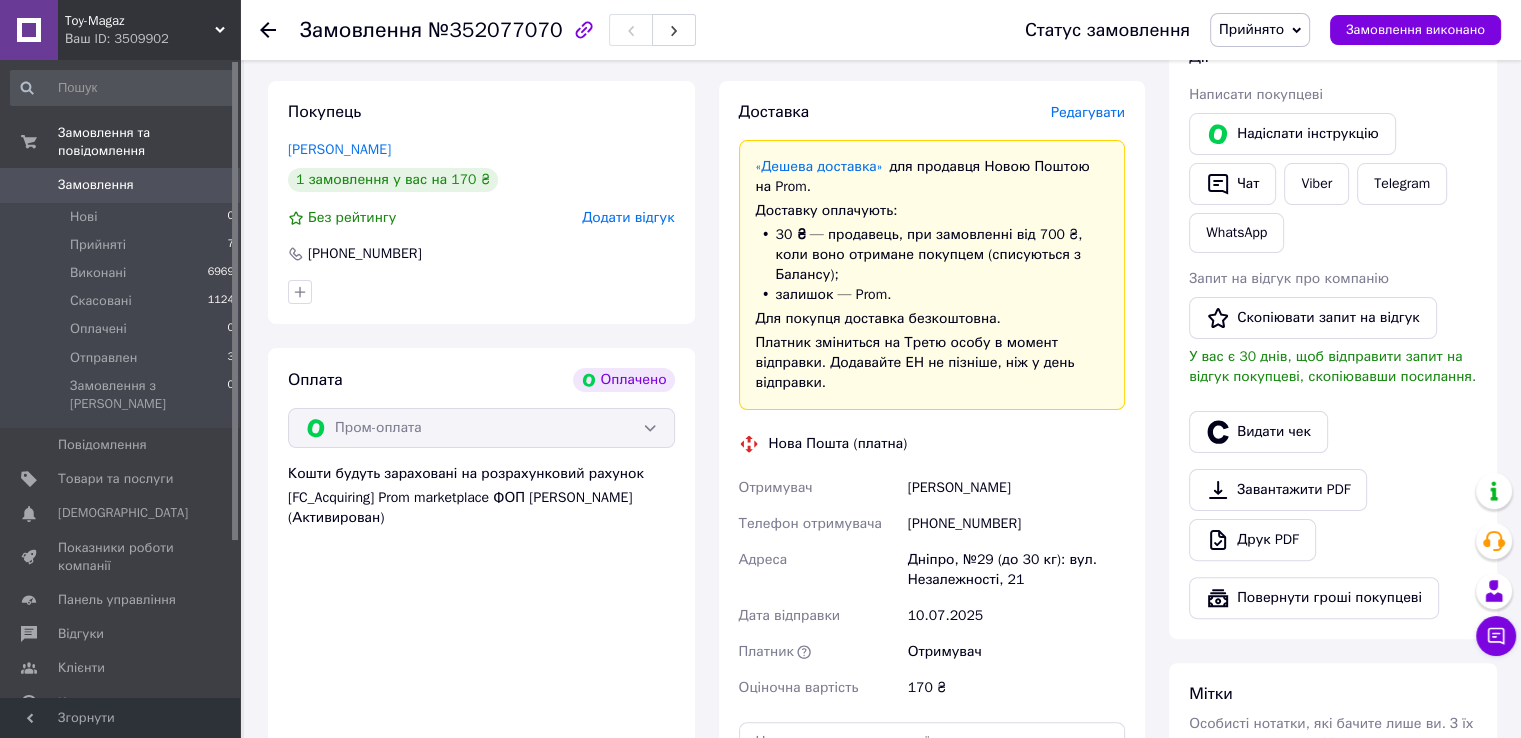click on "Редагувати" at bounding box center [1088, 112] 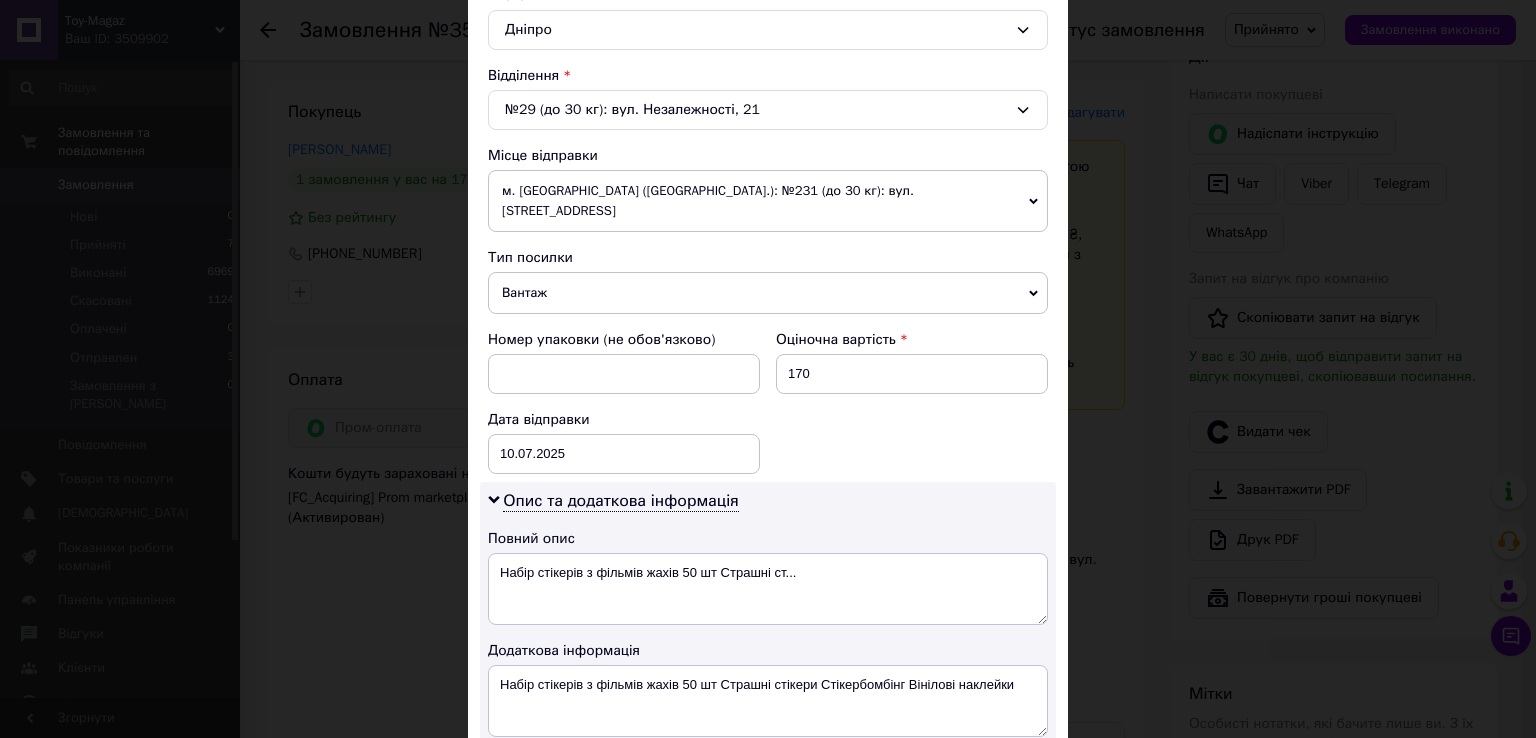 scroll, scrollTop: 700, scrollLeft: 0, axis: vertical 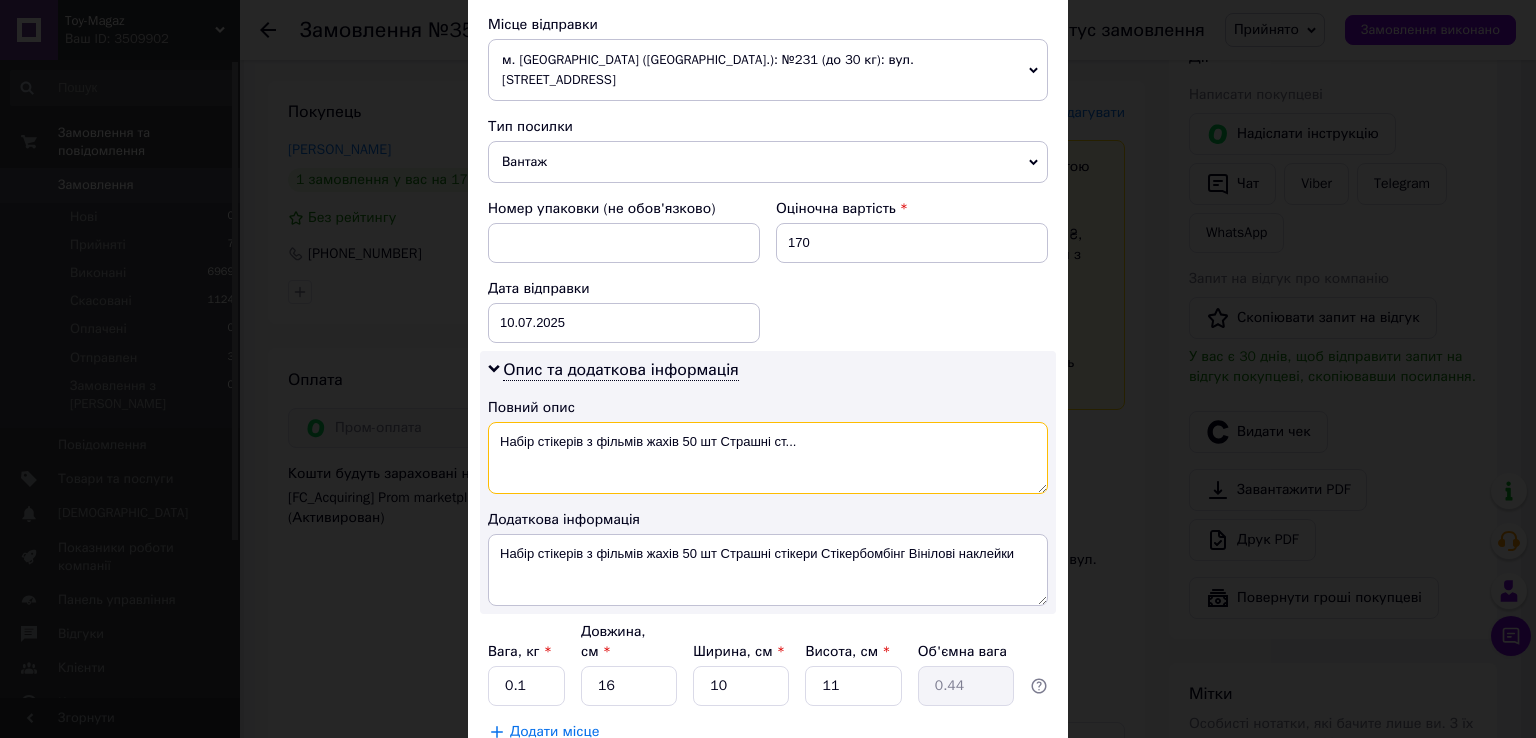 drag, startPoint x: 715, startPoint y: 417, endPoint x: 913, endPoint y: 427, distance: 198.25237 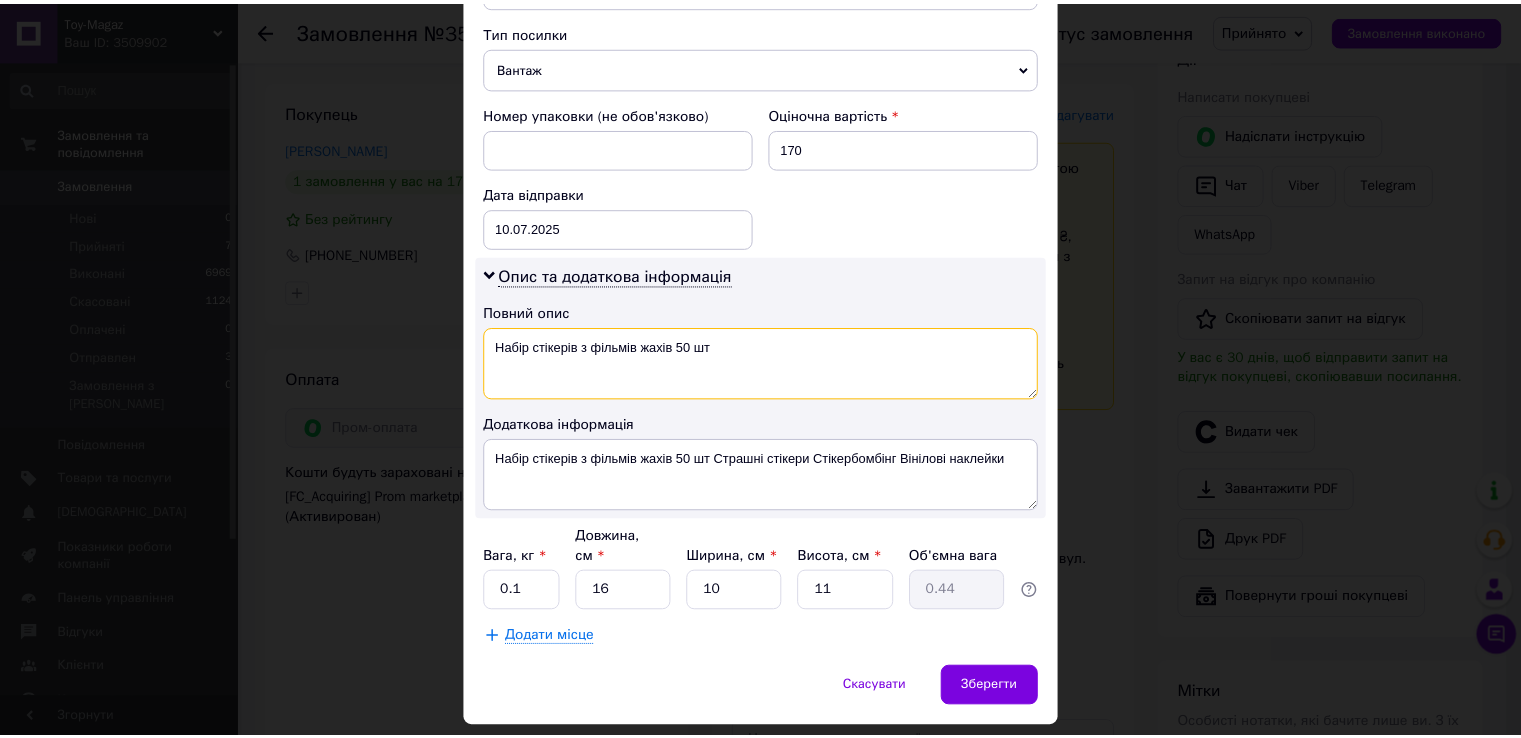 scroll, scrollTop: 808, scrollLeft: 0, axis: vertical 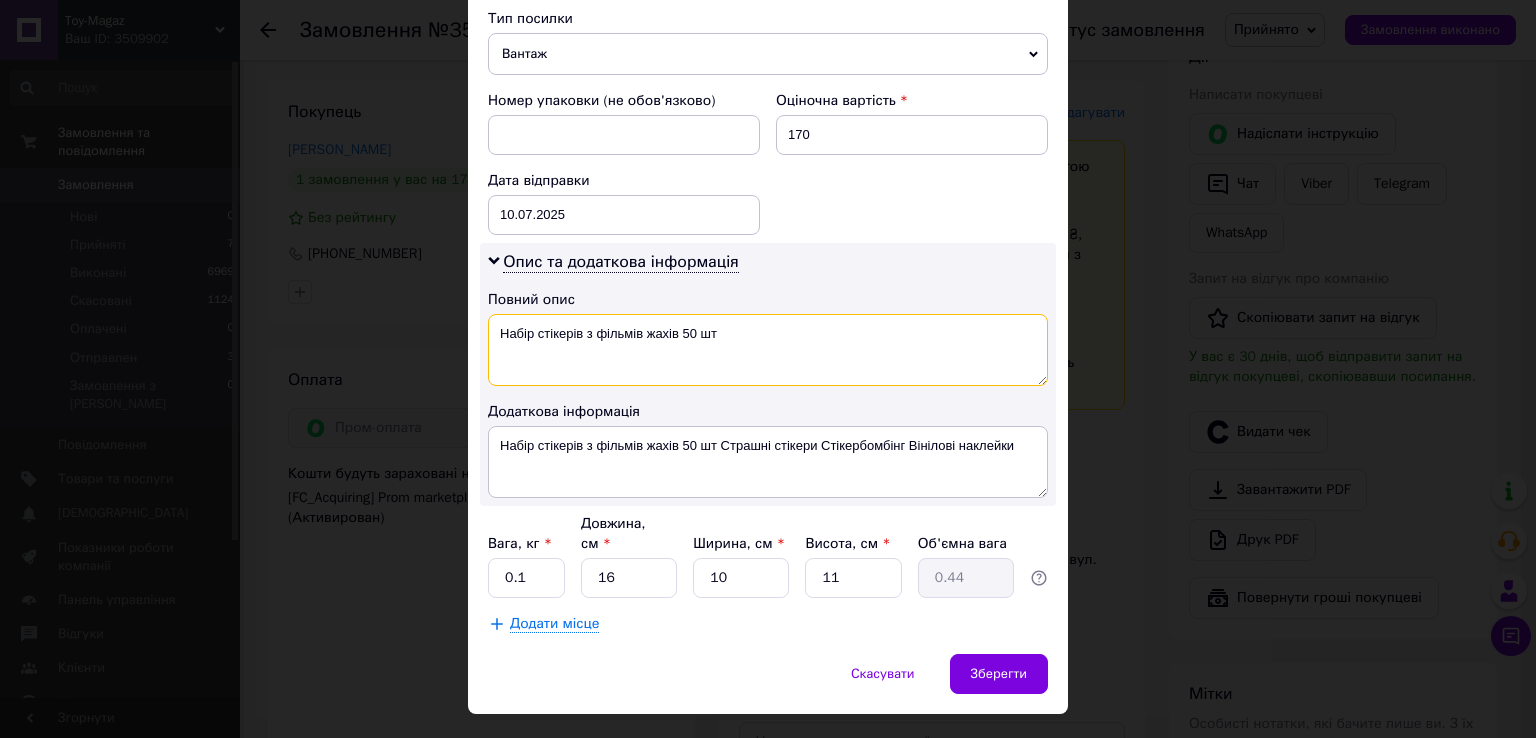 type on "Набір стікерів з фільмів жахів 50 шт" 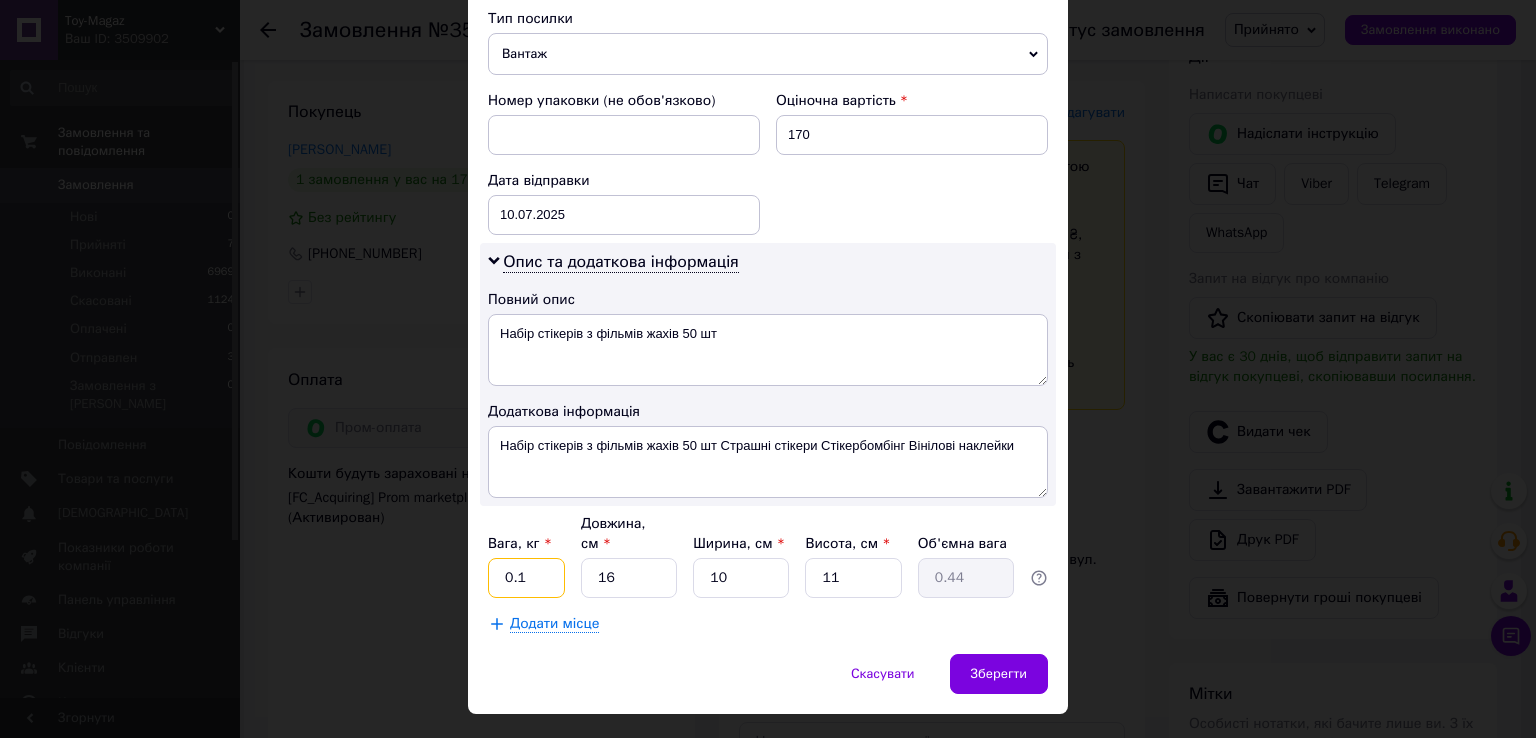 click on "0.1" at bounding box center (526, 578) 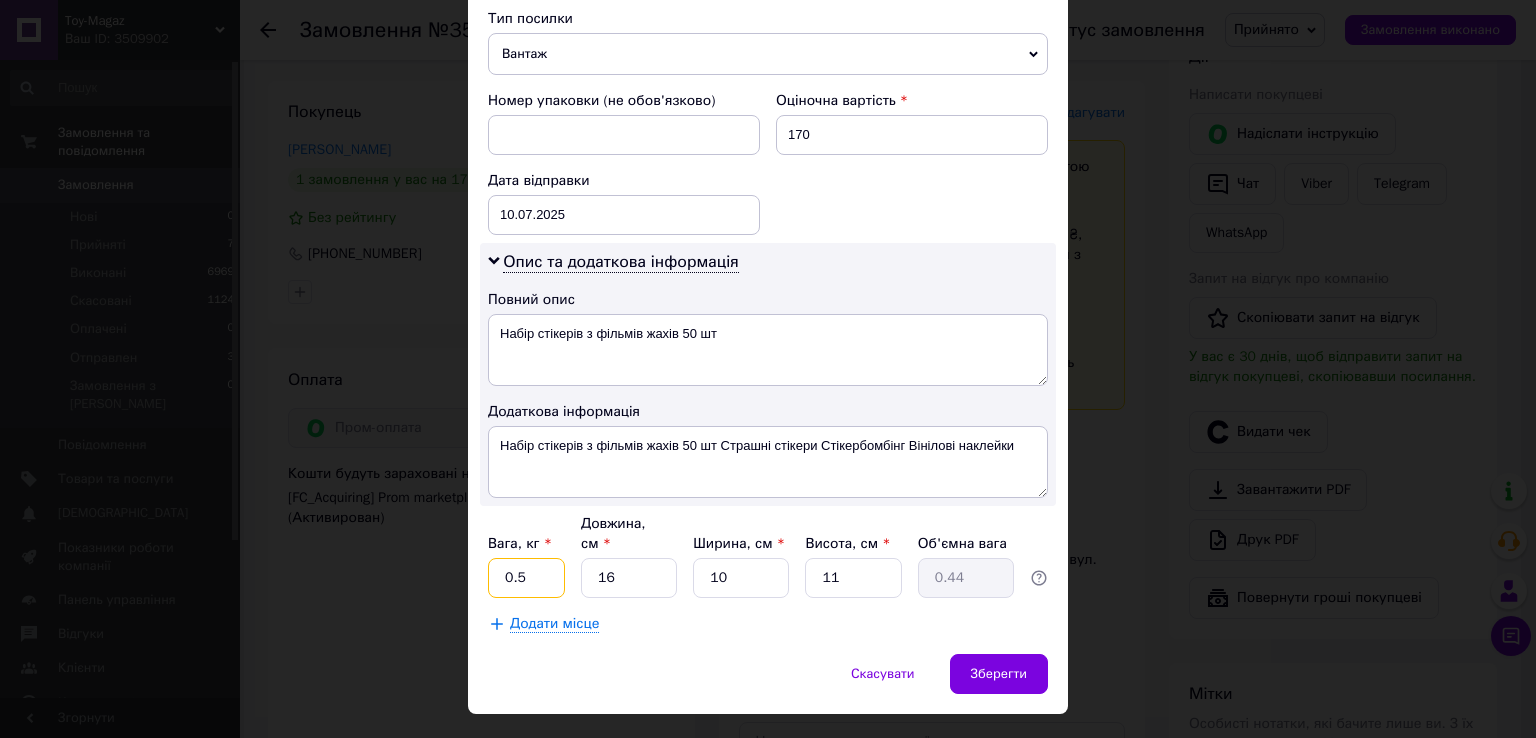 type on "0.5" 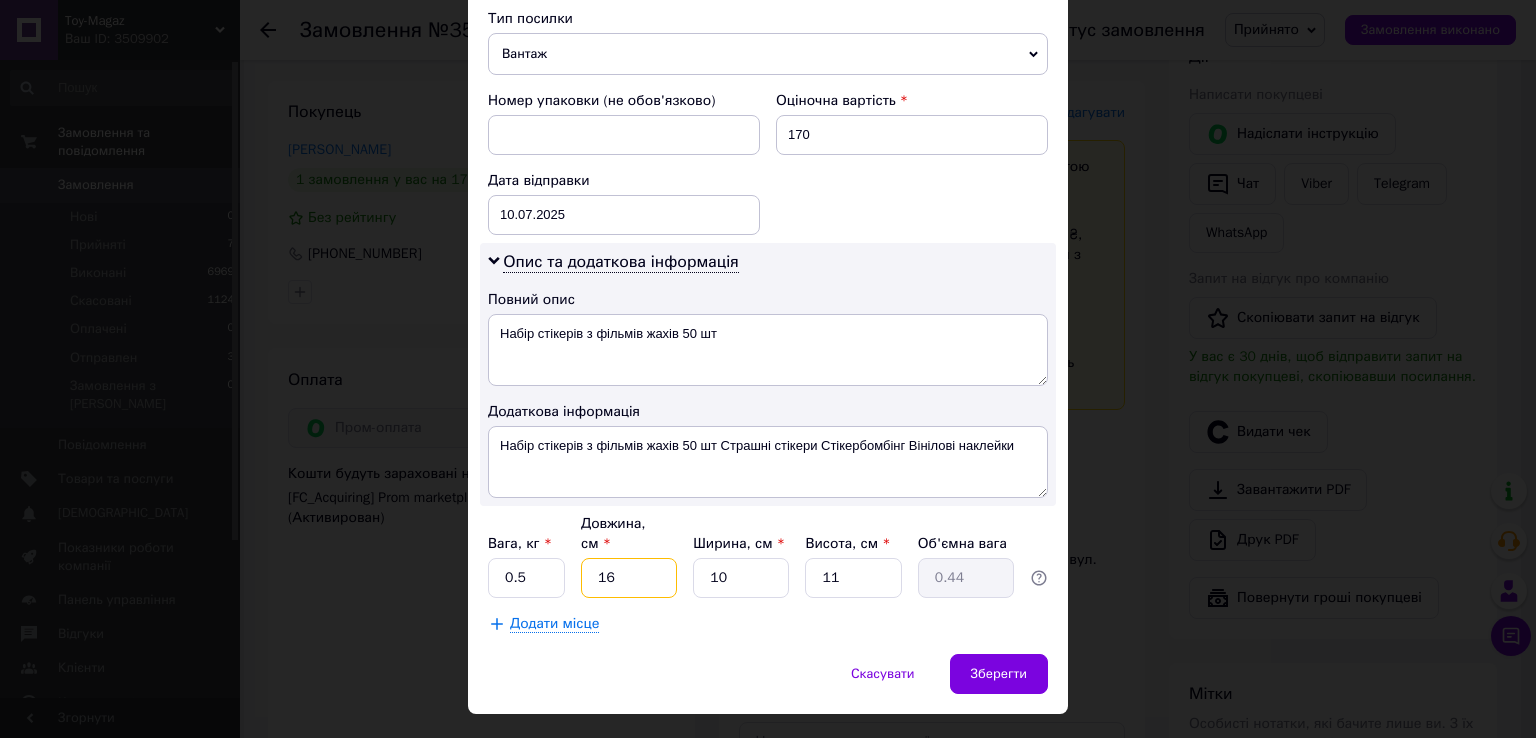 click on "16" at bounding box center (629, 578) 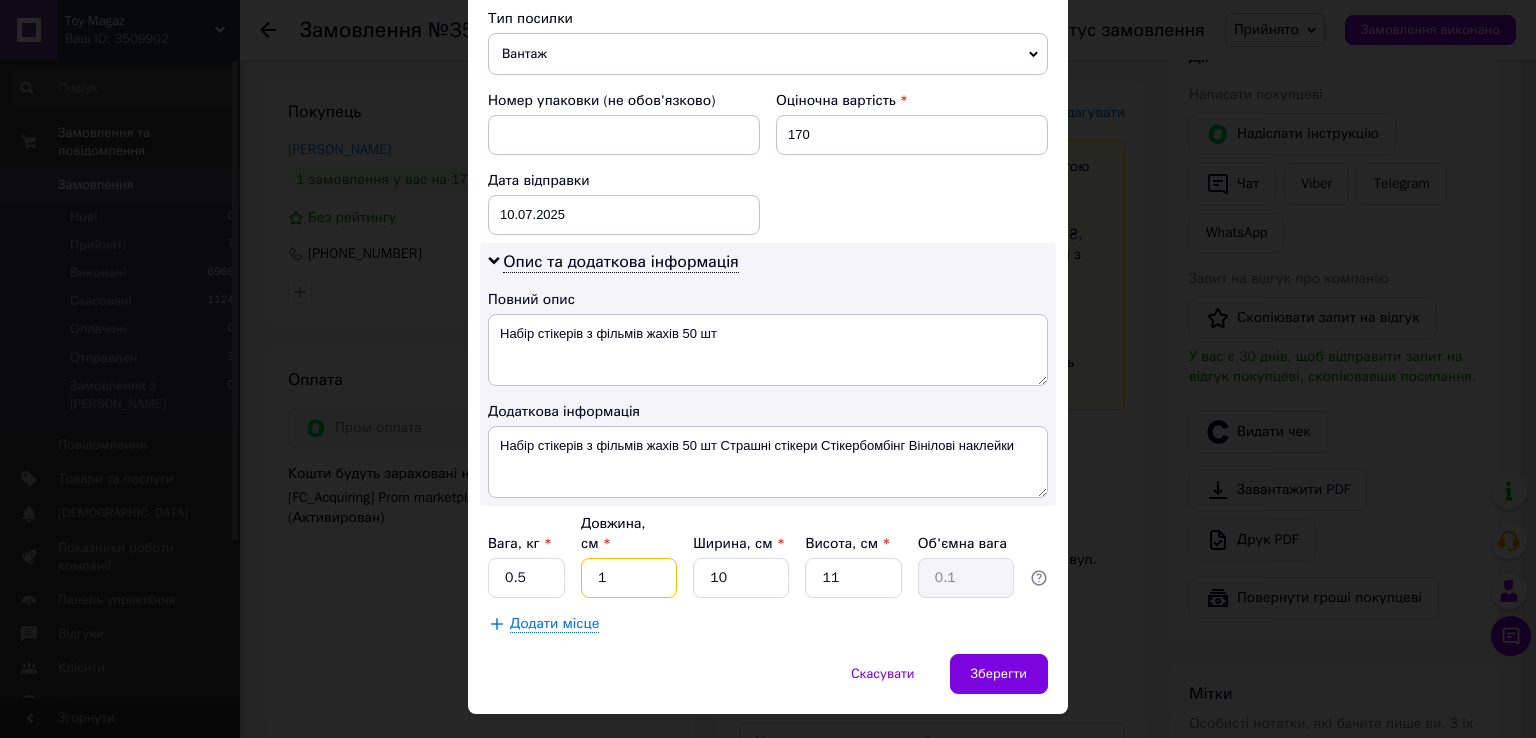 type on "10" 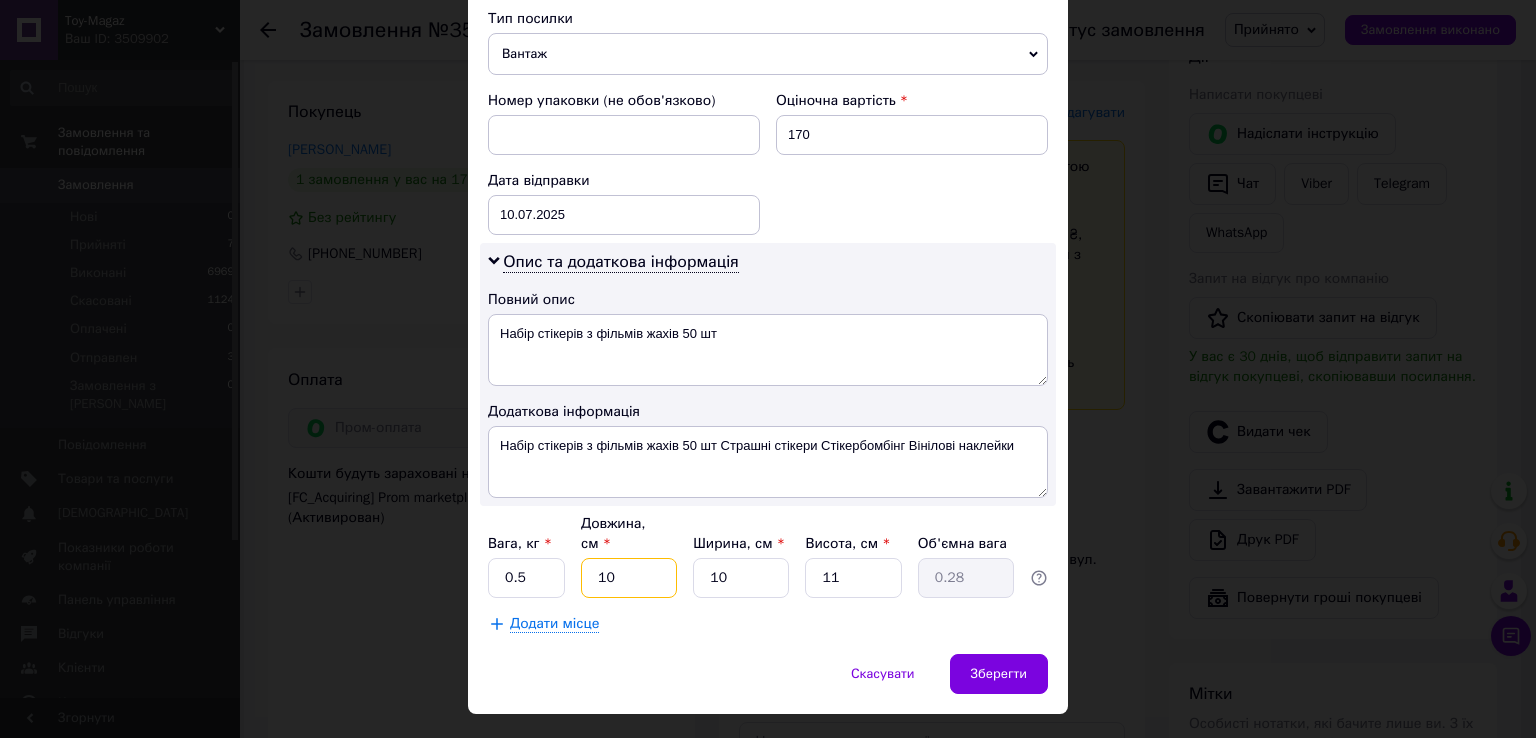 type on "10" 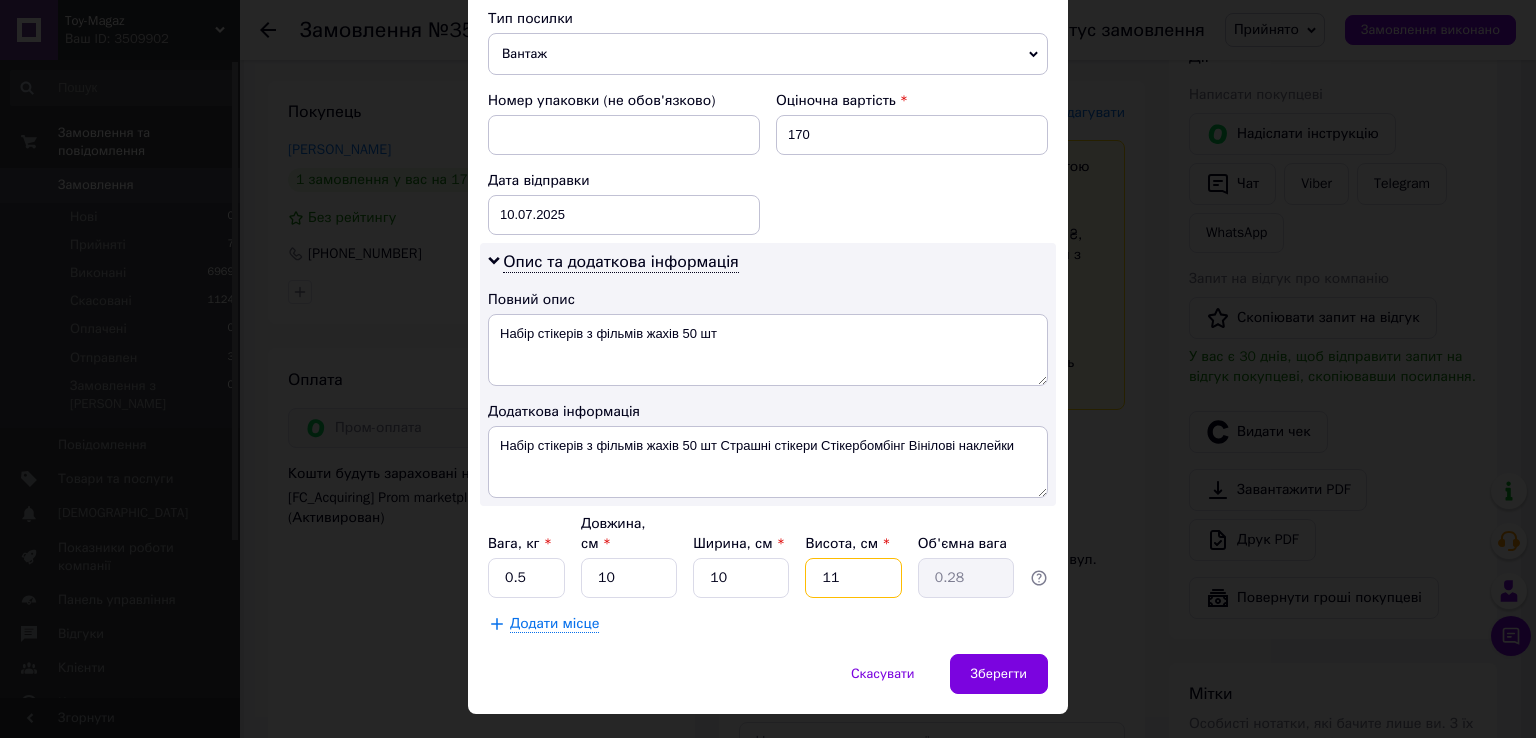 click on "11" at bounding box center [853, 578] 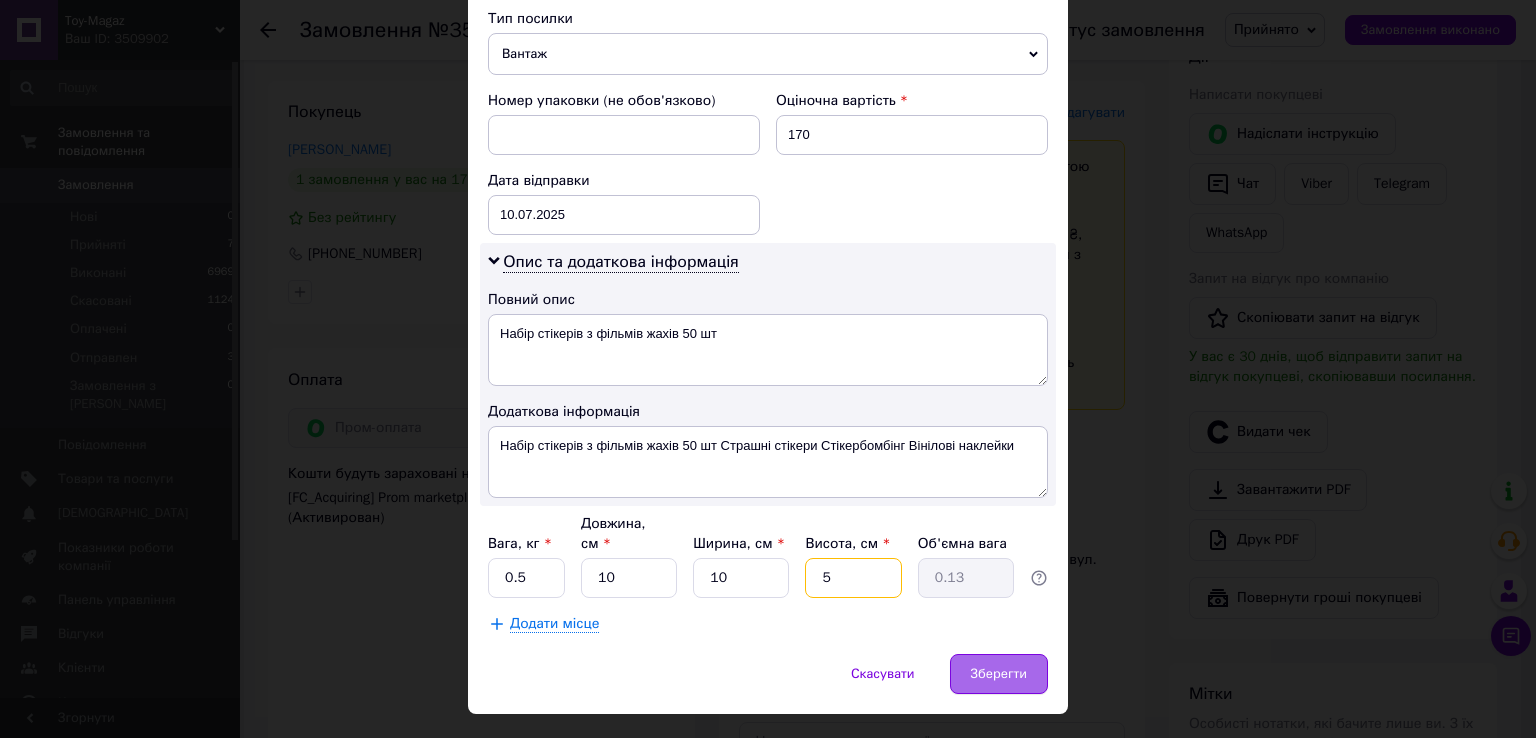 type on "5" 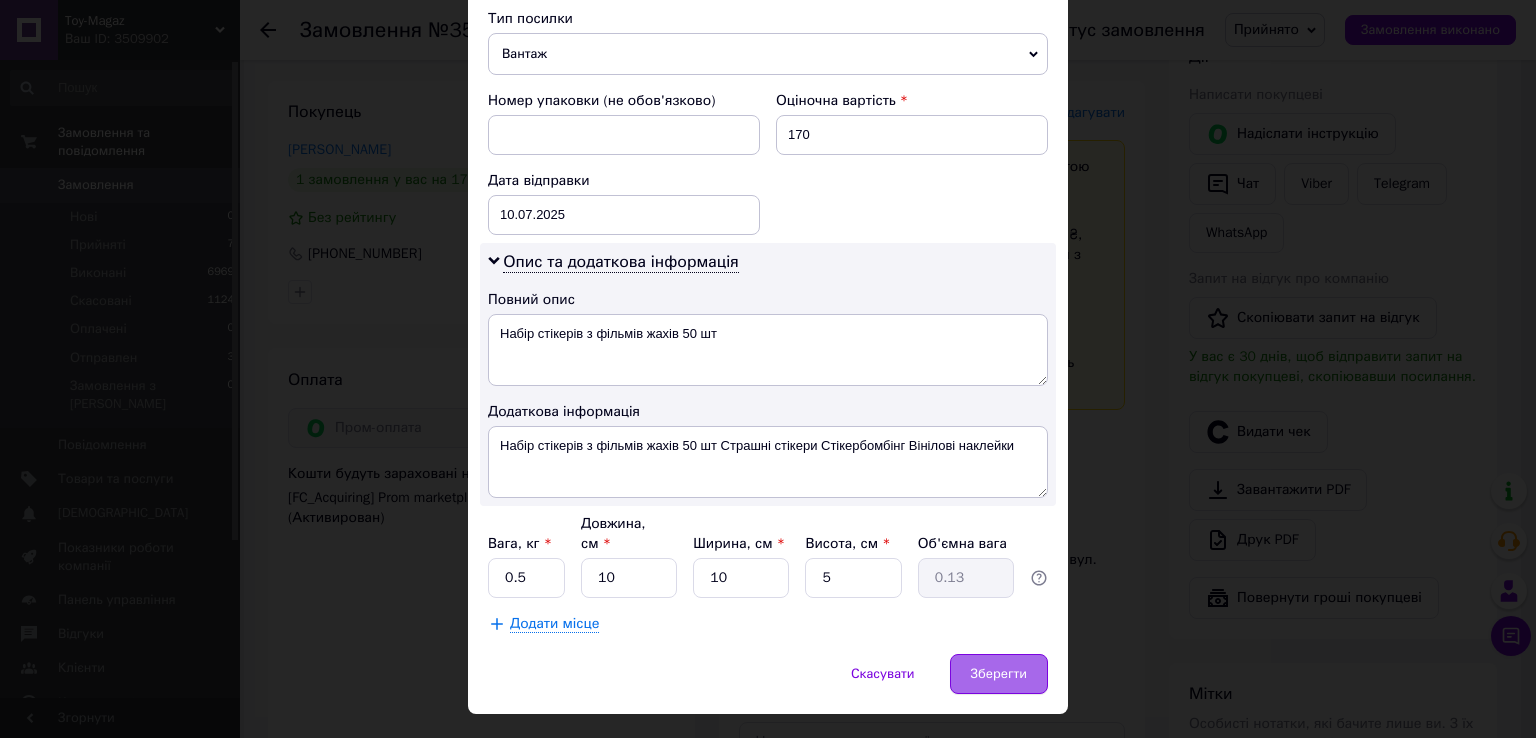 click on "Зберегти" at bounding box center (999, 674) 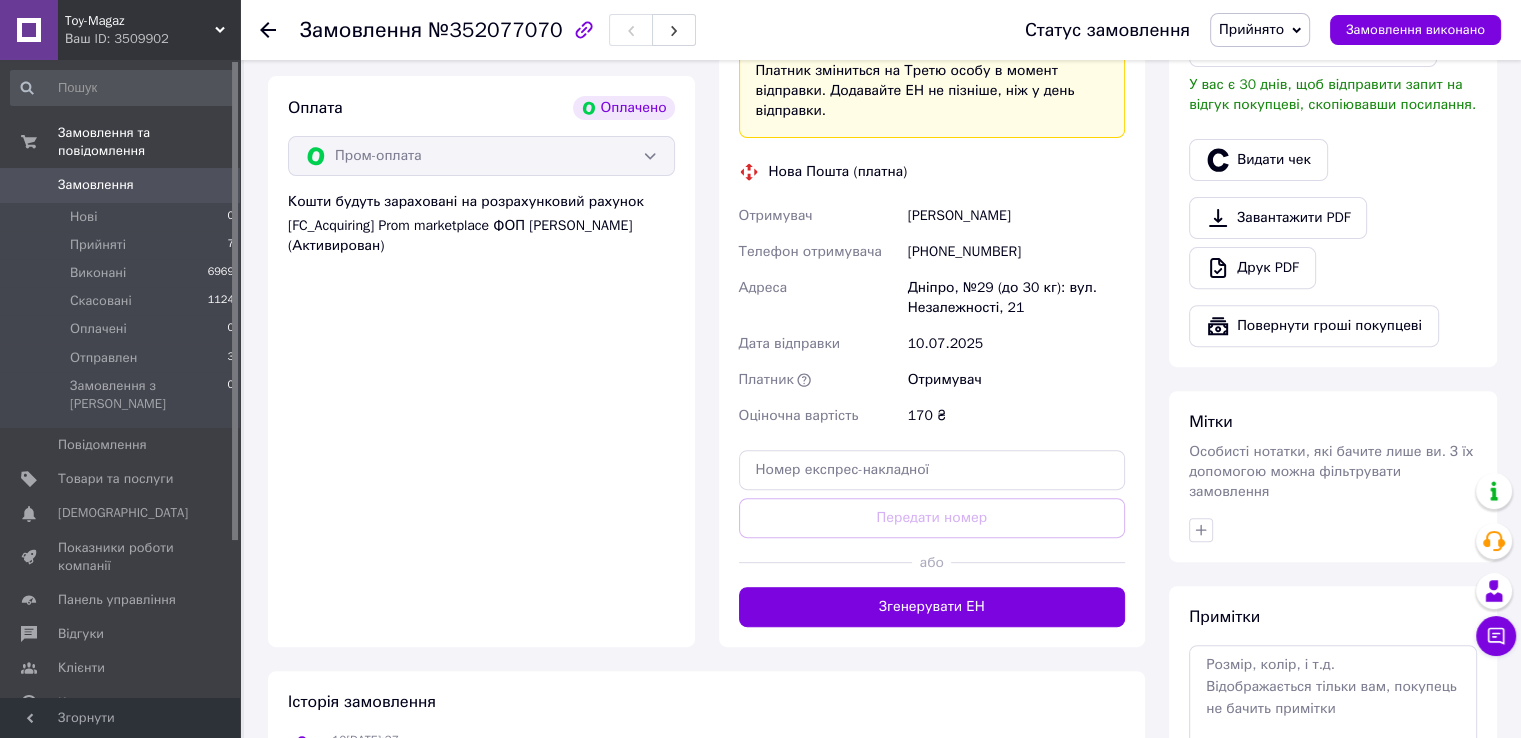 scroll, scrollTop: 800, scrollLeft: 0, axis: vertical 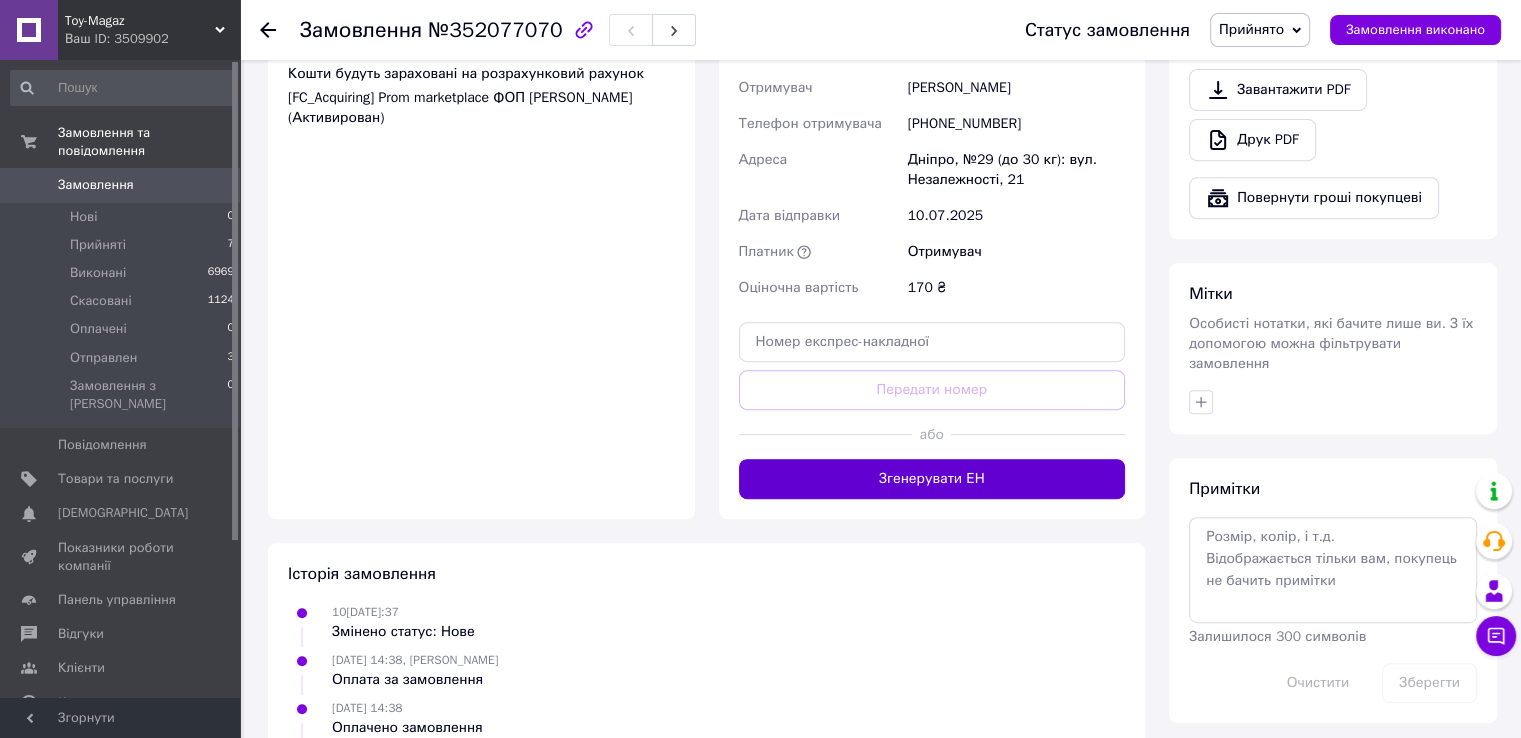 click on "Згенерувати ЕН" at bounding box center (932, 479) 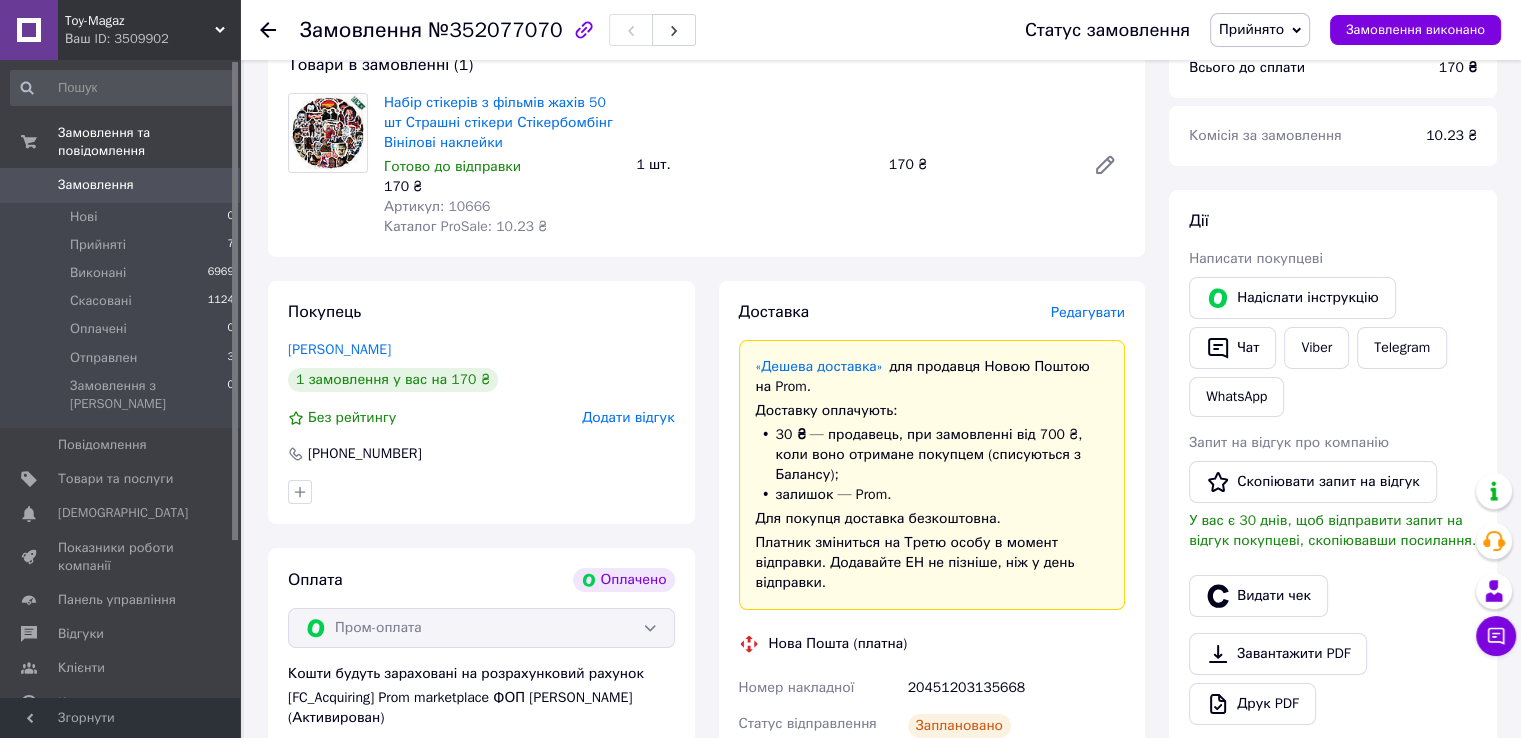scroll, scrollTop: 0, scrollLeft: 0, axis: both 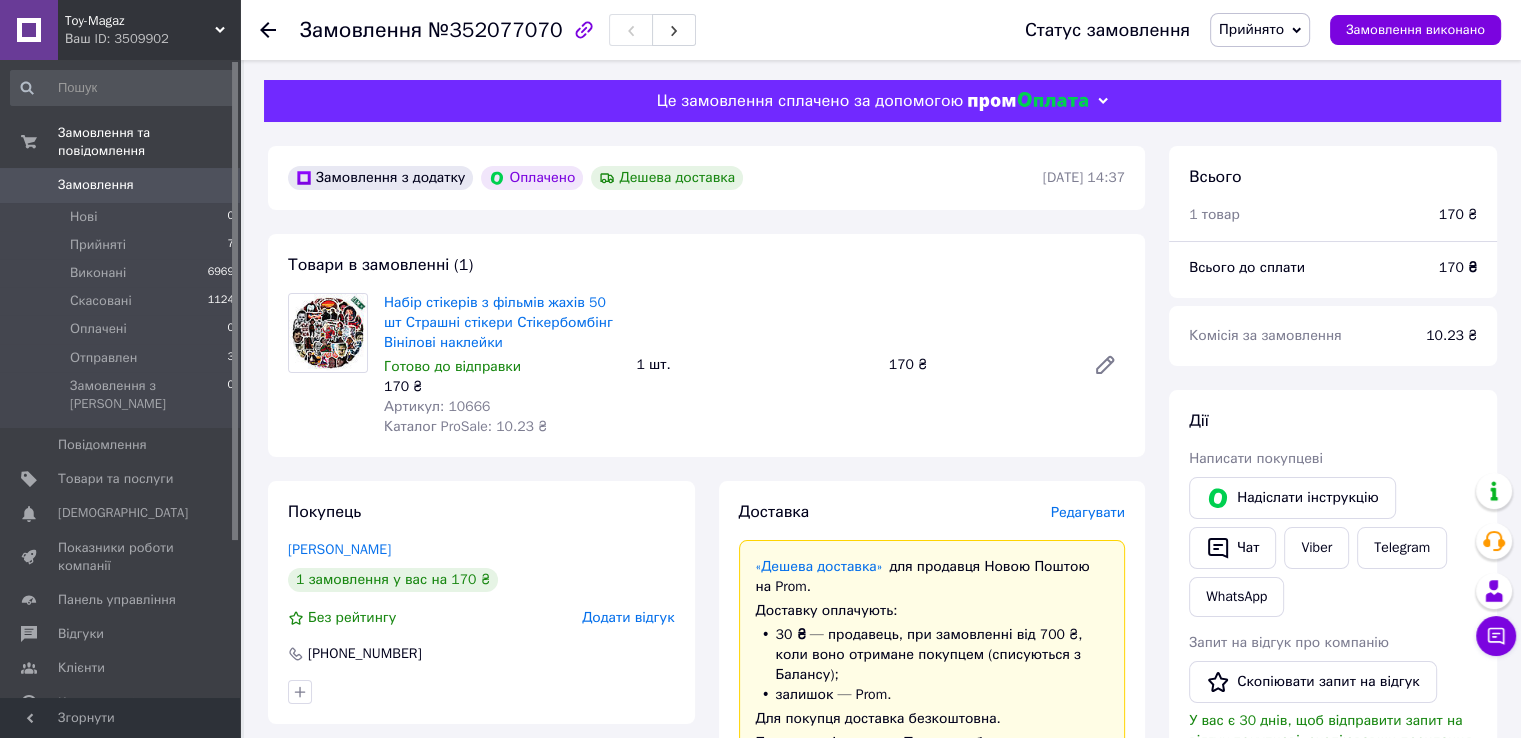 click on "Всього 1 товар 170 ₴ Всього до сплати 170 ₴ Комісія за замовлення 10.23 ₴ Дії Написати покупцеві   Надіслати інструкцію   Чат Viber Telegram WhatsApp Запит на відгук про компанію   Скопіювати запит на відгук У вас є 30 днів, щоб відправити запит на відгук покупцеві, скопіювавши посилання.   Видати чек   Завантажити PDF   Друк PDF   Повернути гроші покупцеві Мітки Особисті нотатки, які бачите лише ви. З їх допомогою можна фільтрувати замовлення Примітки Залишилося 300 символів Очистити Зберегти" at bounding box center [1333, 991] 